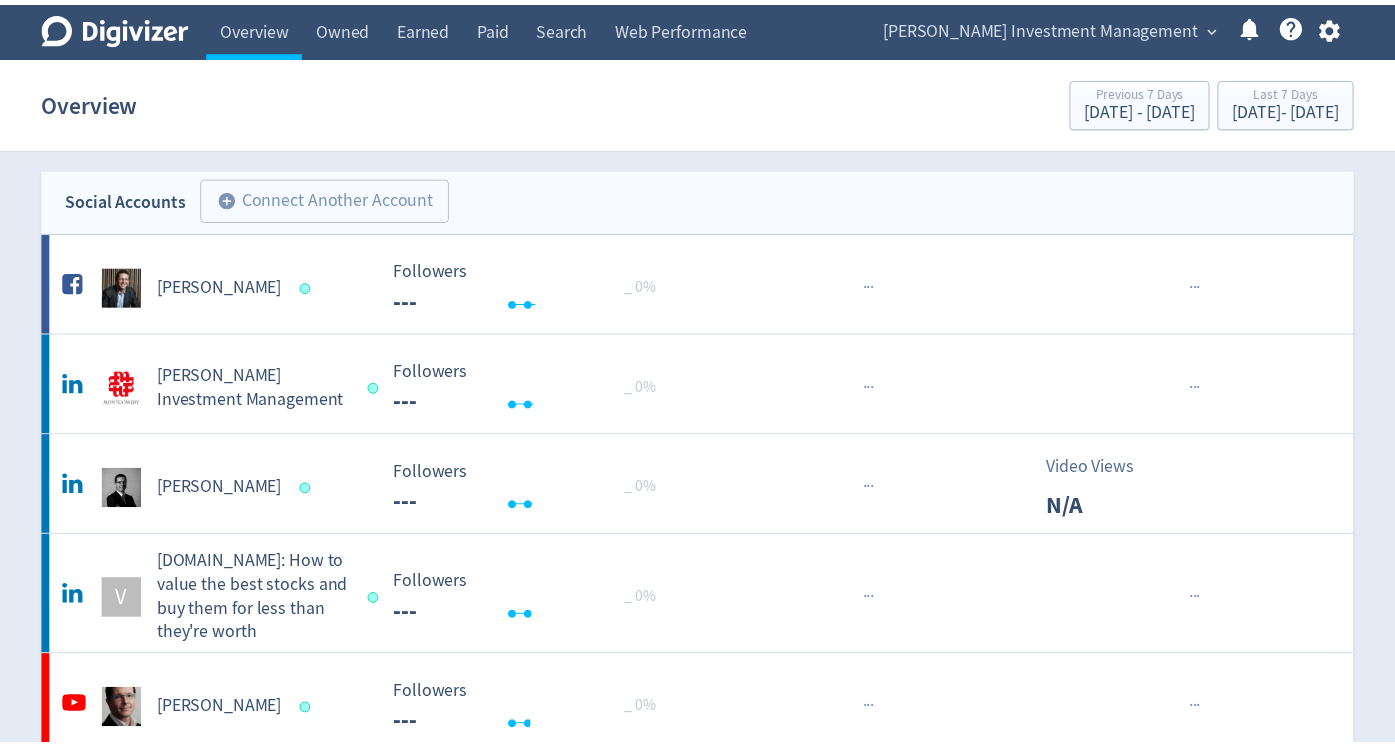 scroll, scrollTop: 0, scrollLeft: 0, axis: both 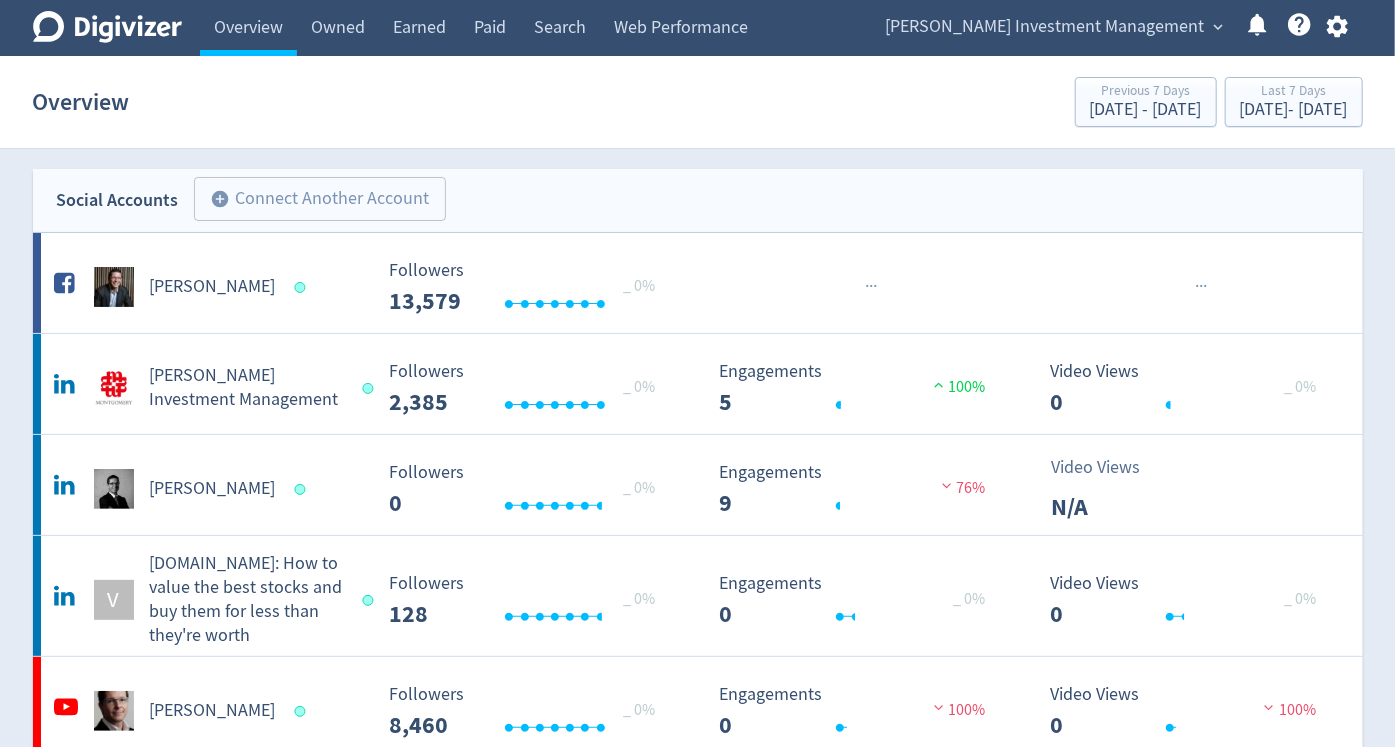 click on "Digivizer Logo" 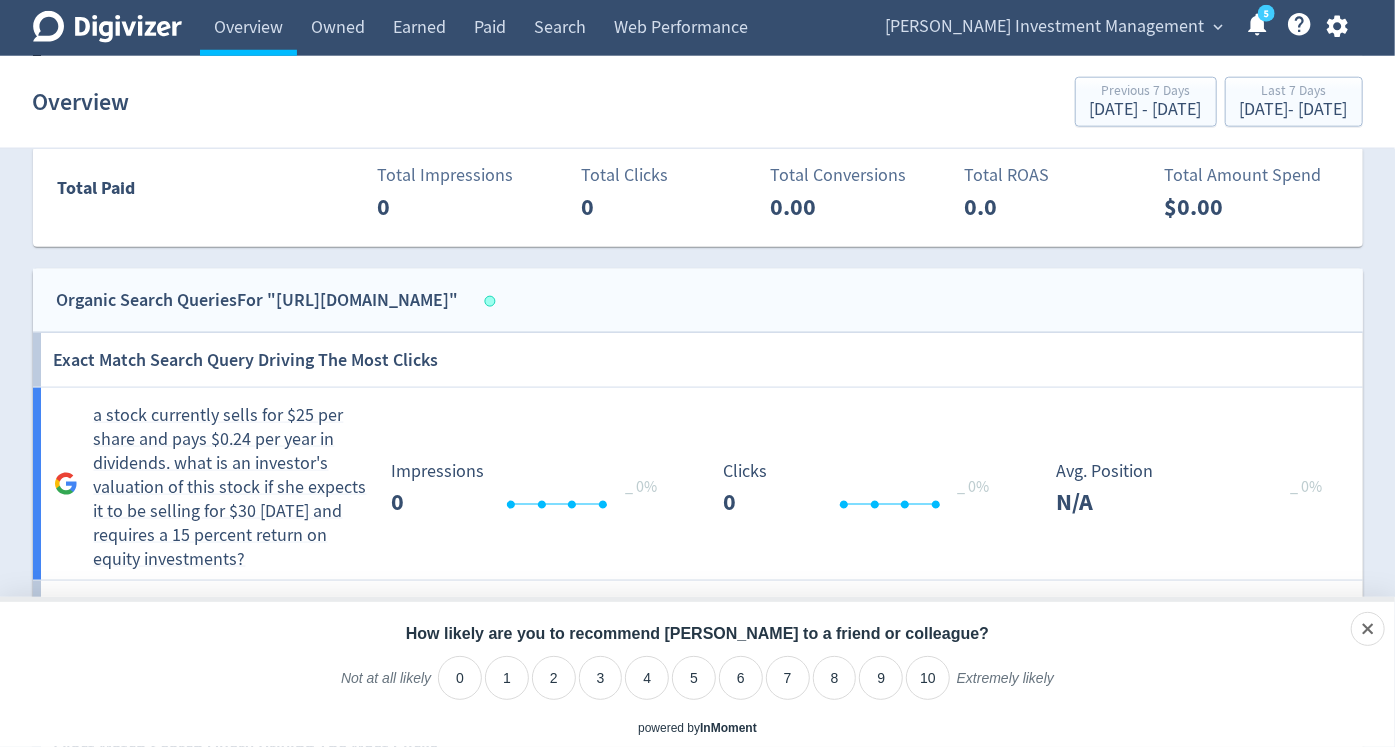 scroll, scrollTop: 2251, scrollLeft: 0, axis: vertical 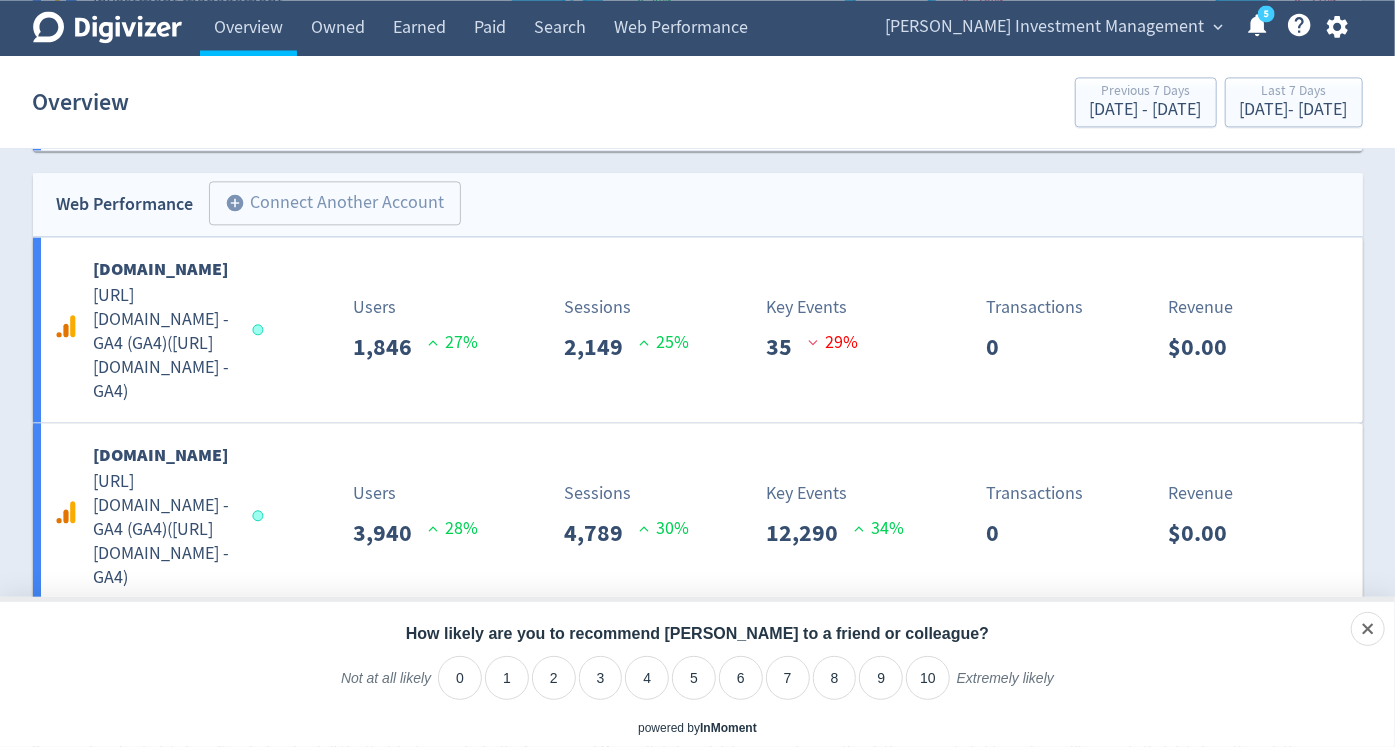 click on "Digivizer Logo" 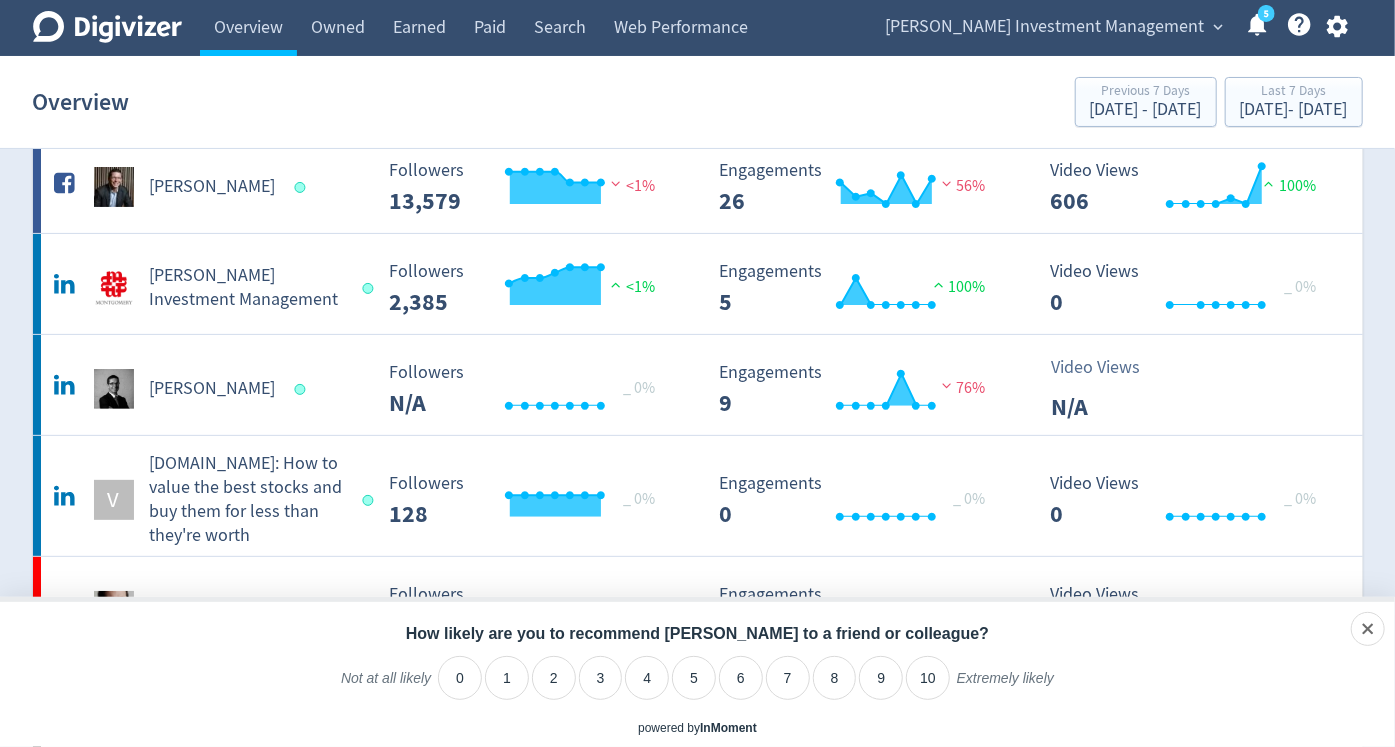 scroll, scrollTop: 0, scrollLeft: 0, axis: both 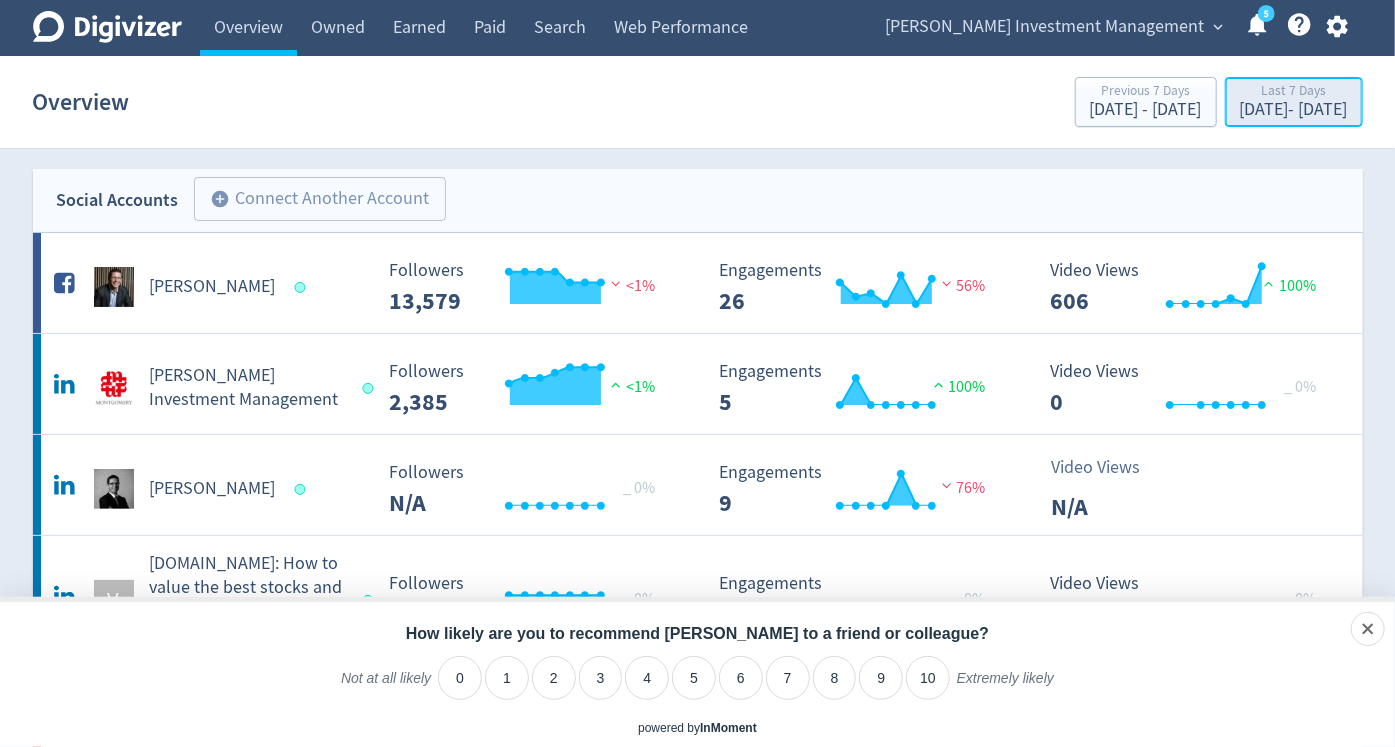 click on "[DATE]  -   [DATE]" at bounding box center (1294, 110) 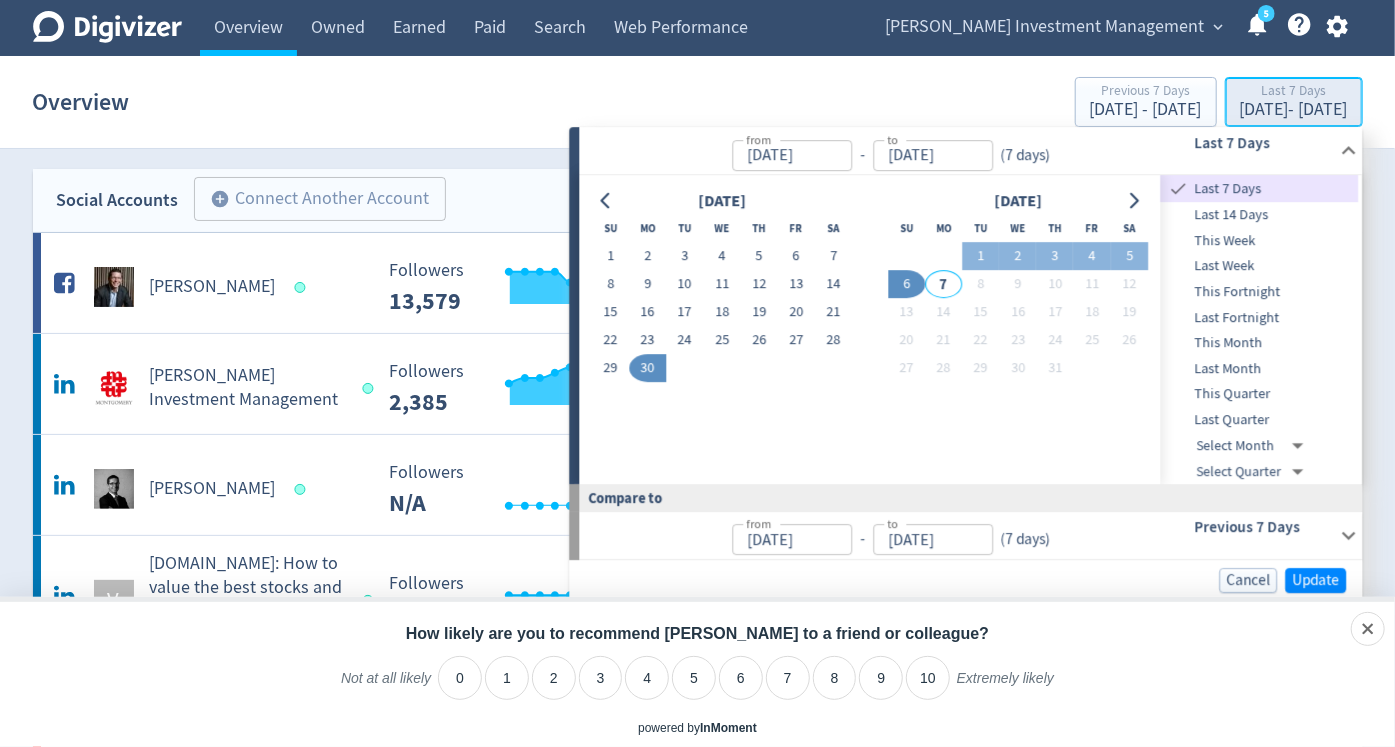 type on "[DATE]" 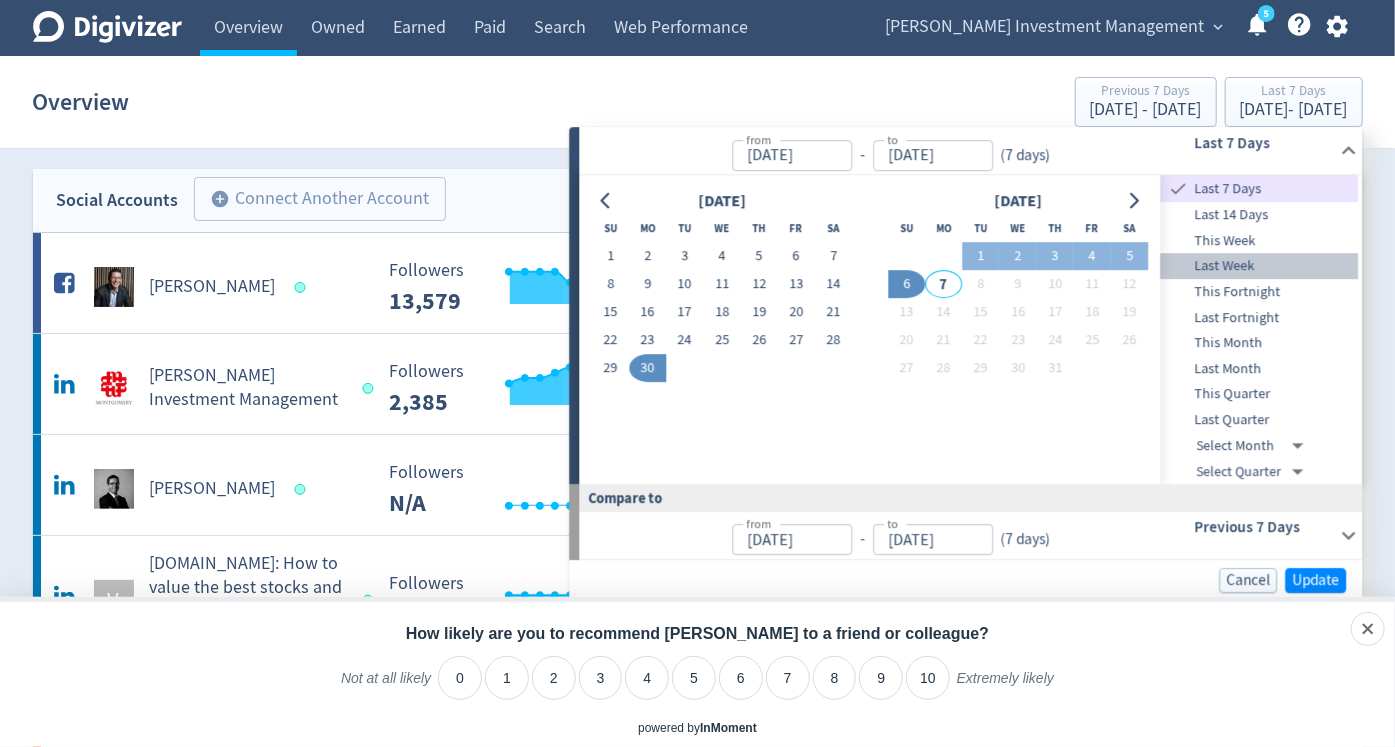 click on "Last Week" at bounding box center (1260, 267) 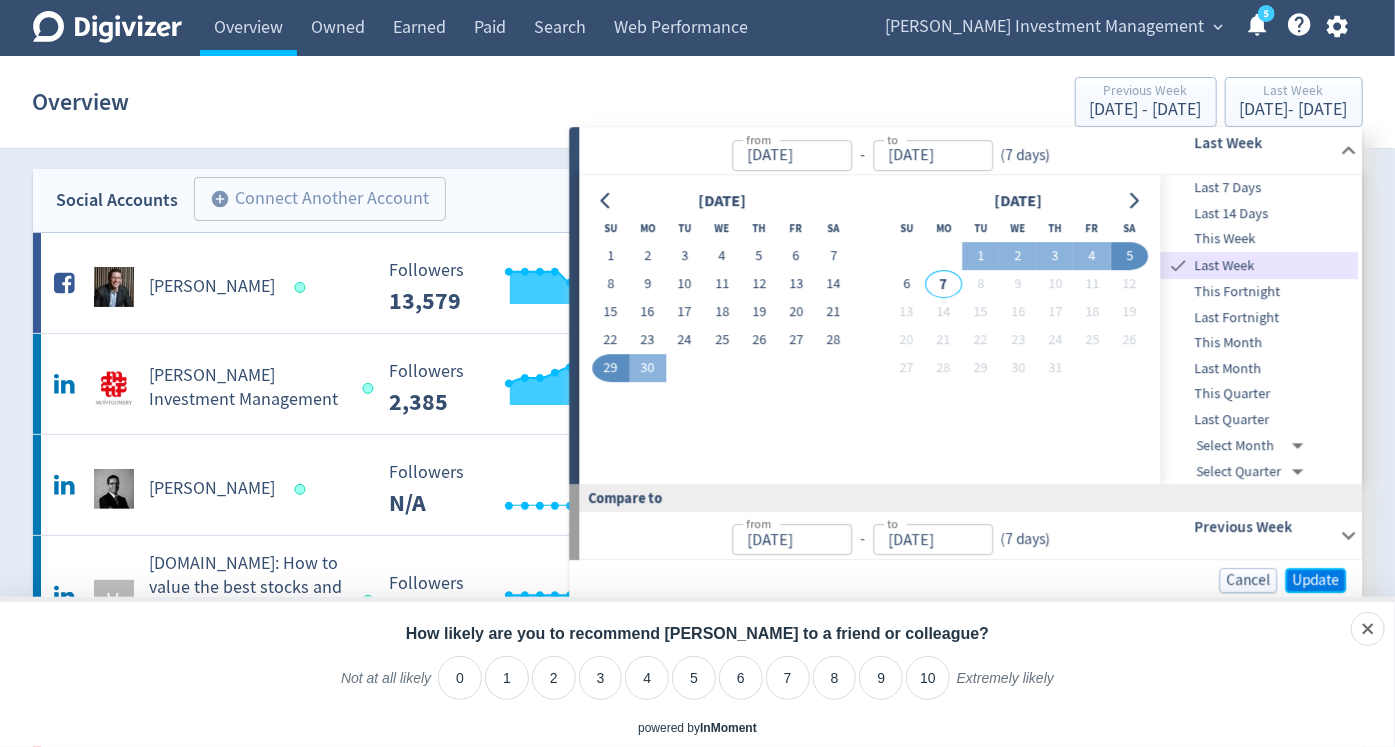 click on "Update" at bounding box center (1315, 580) 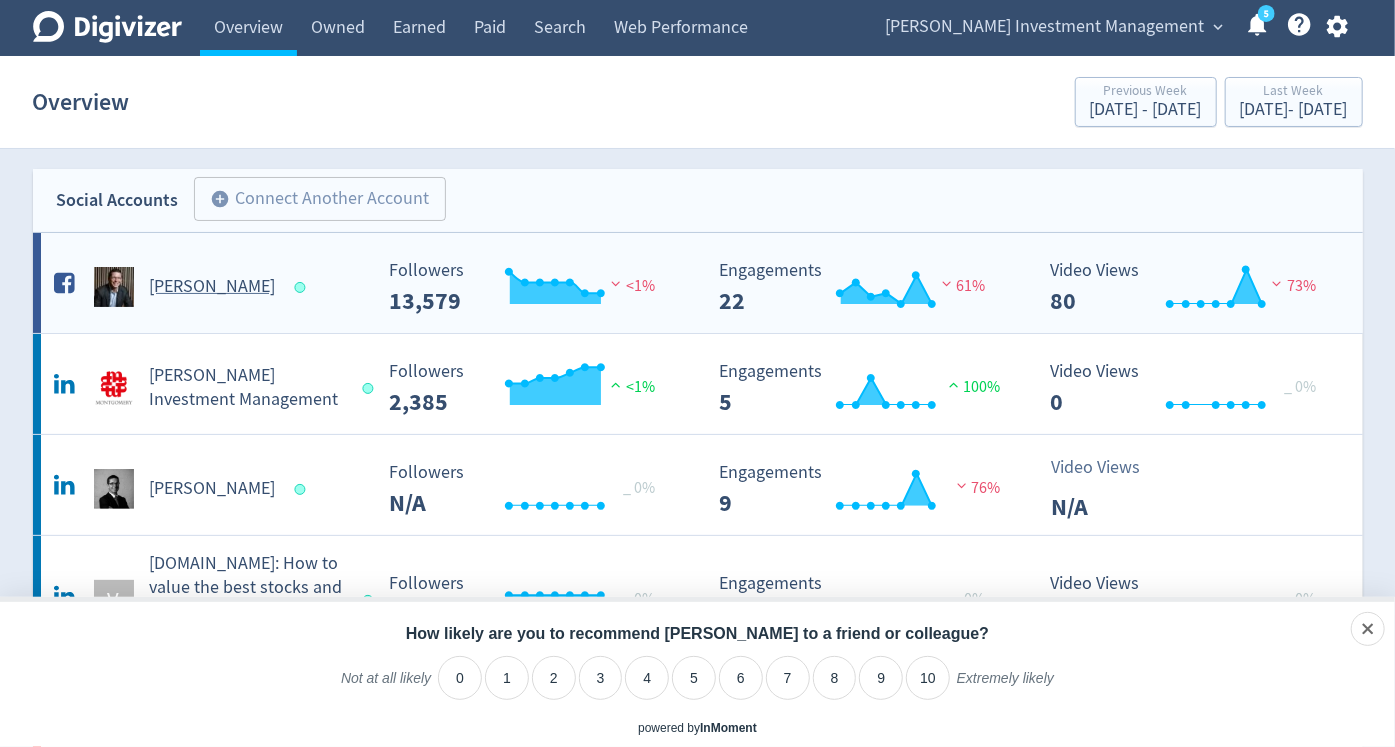 click on "[PERSON_NAME]" at bounding box center (213, 287) 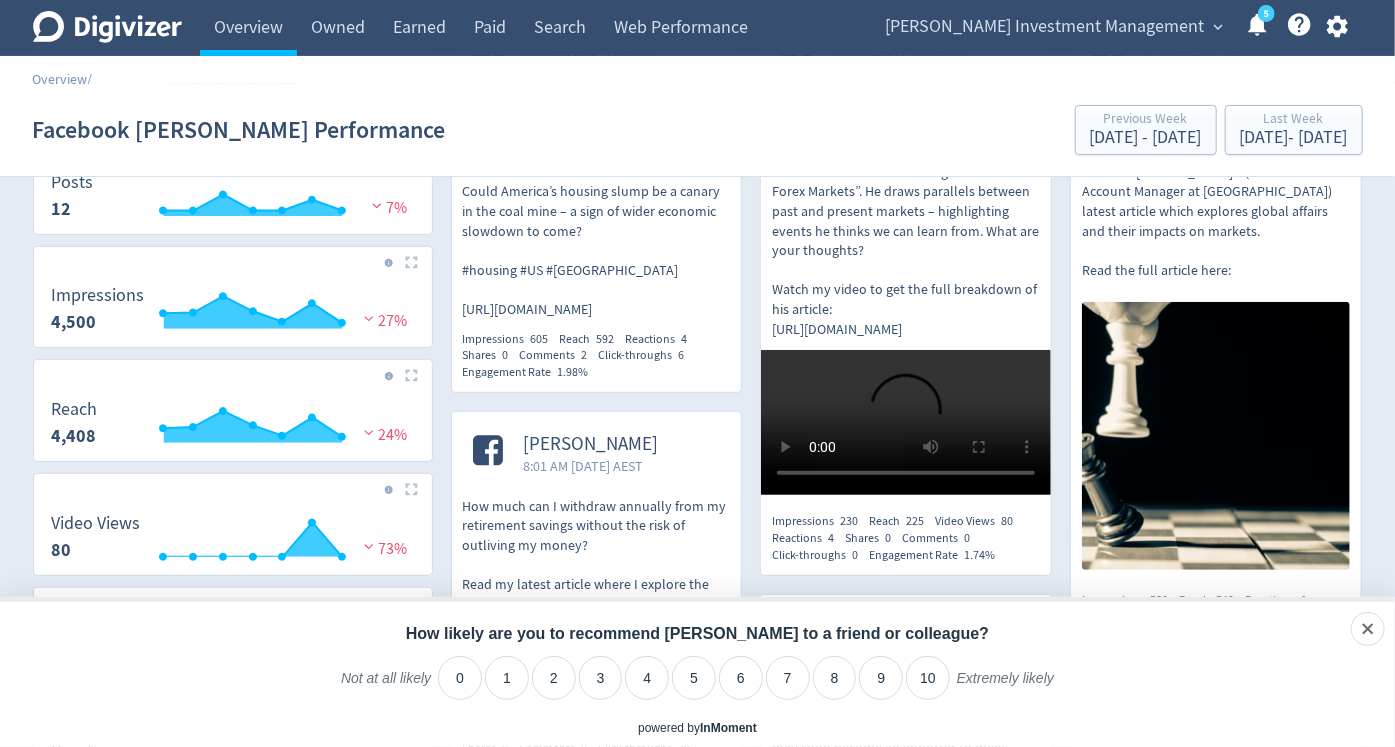 scroll, scrollTop: 0, scrollLeft: 0, axis: both 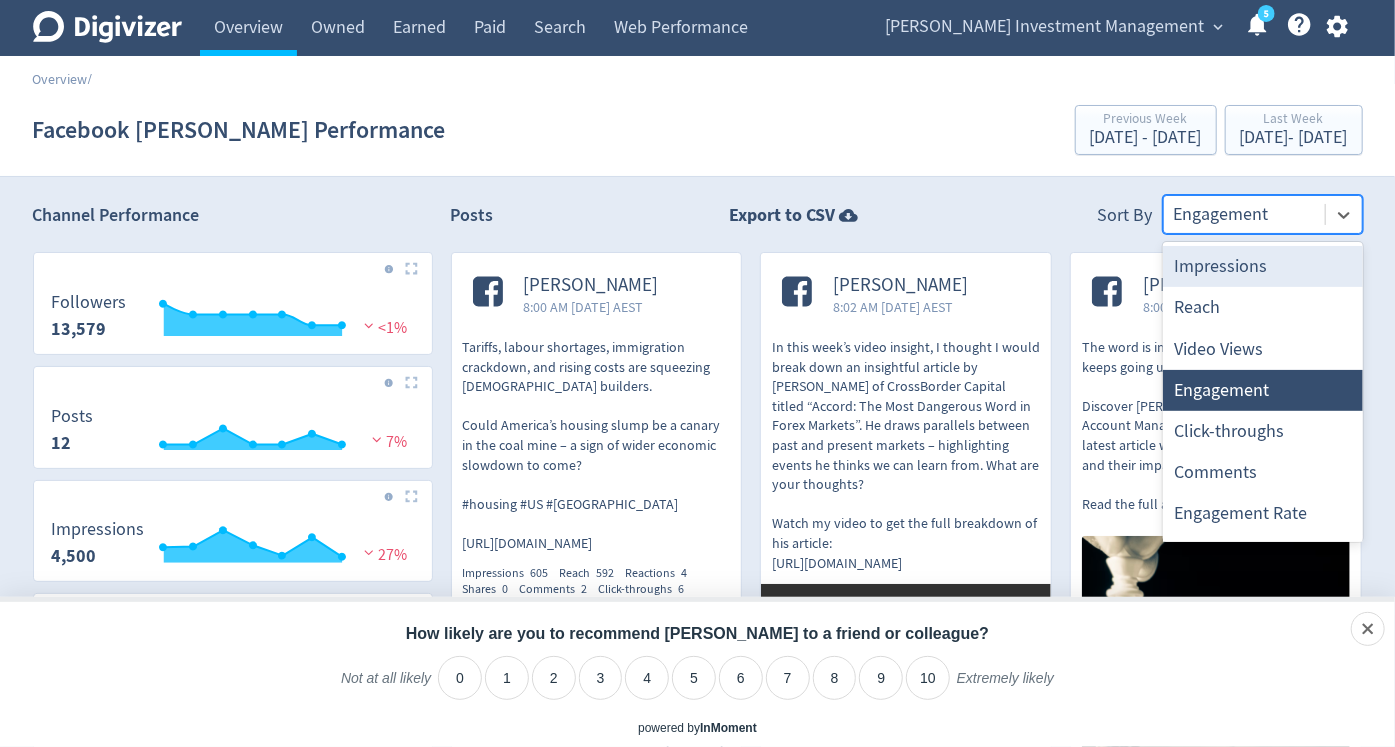 click at bounding box center [1244, 214] 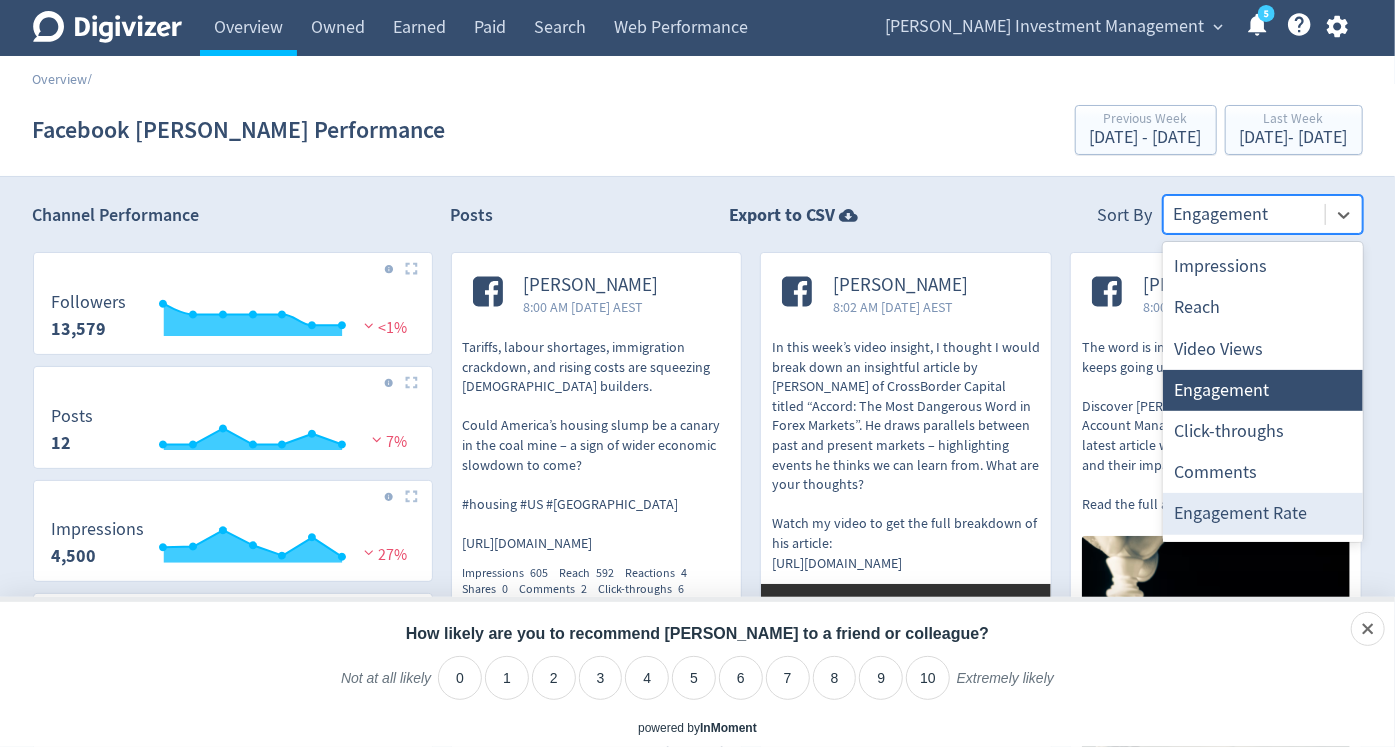 click on "Engagement Rate" at bounding box center [1263, 513] 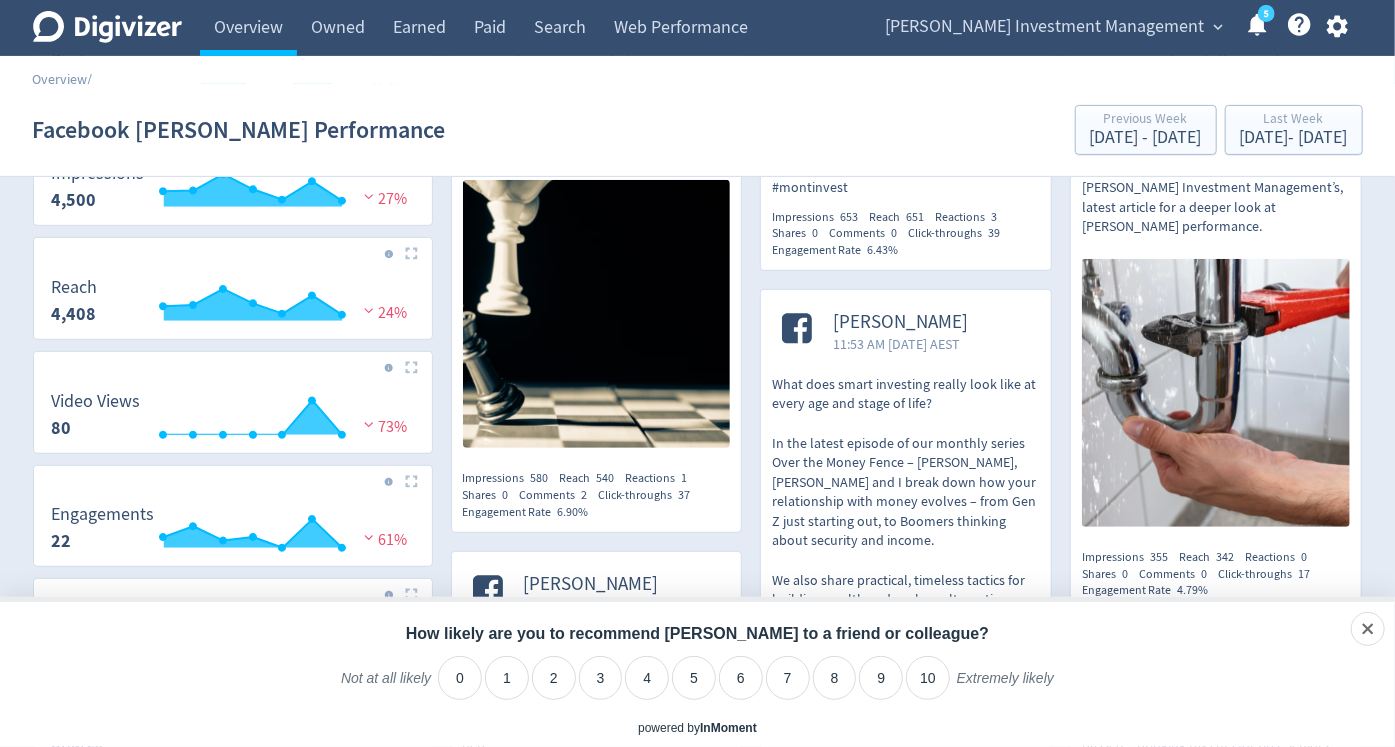 scroll, scrollTop: 0, scrollLeft: 0, axis: both 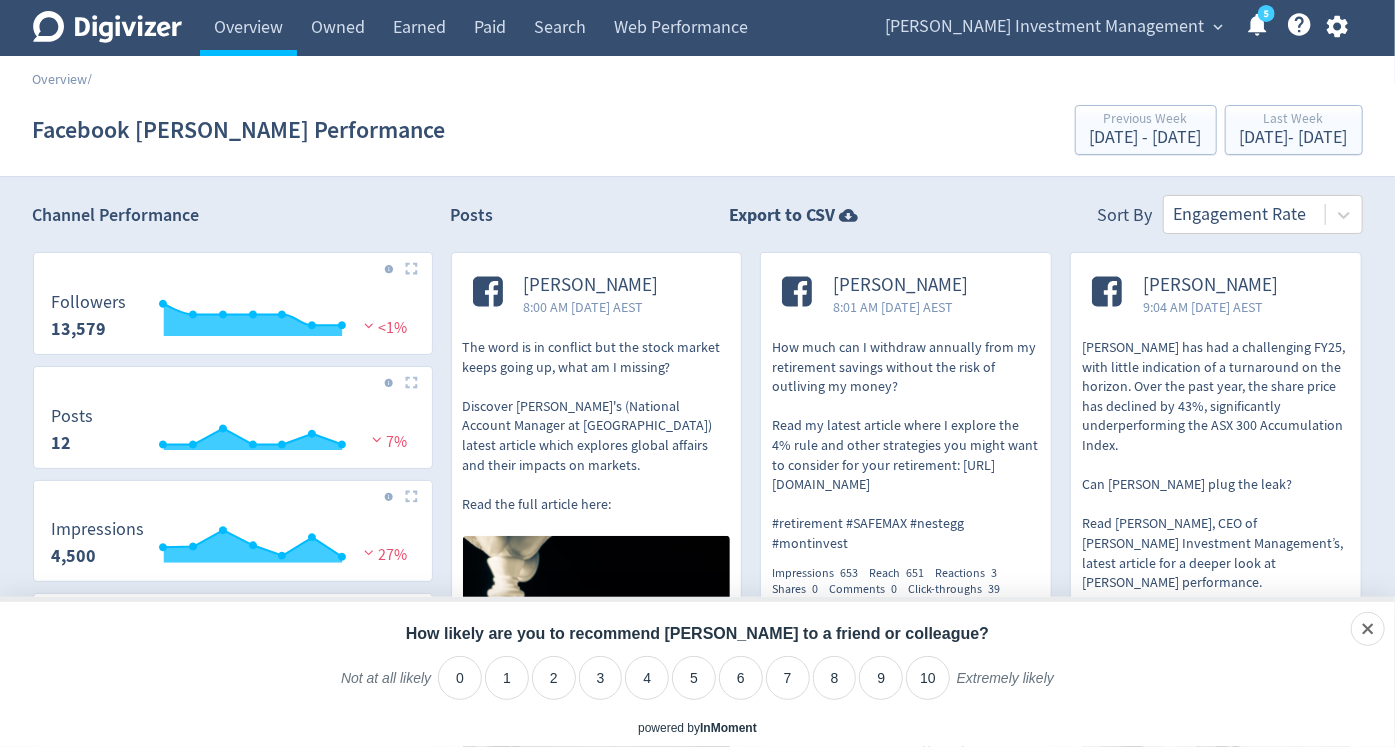 click 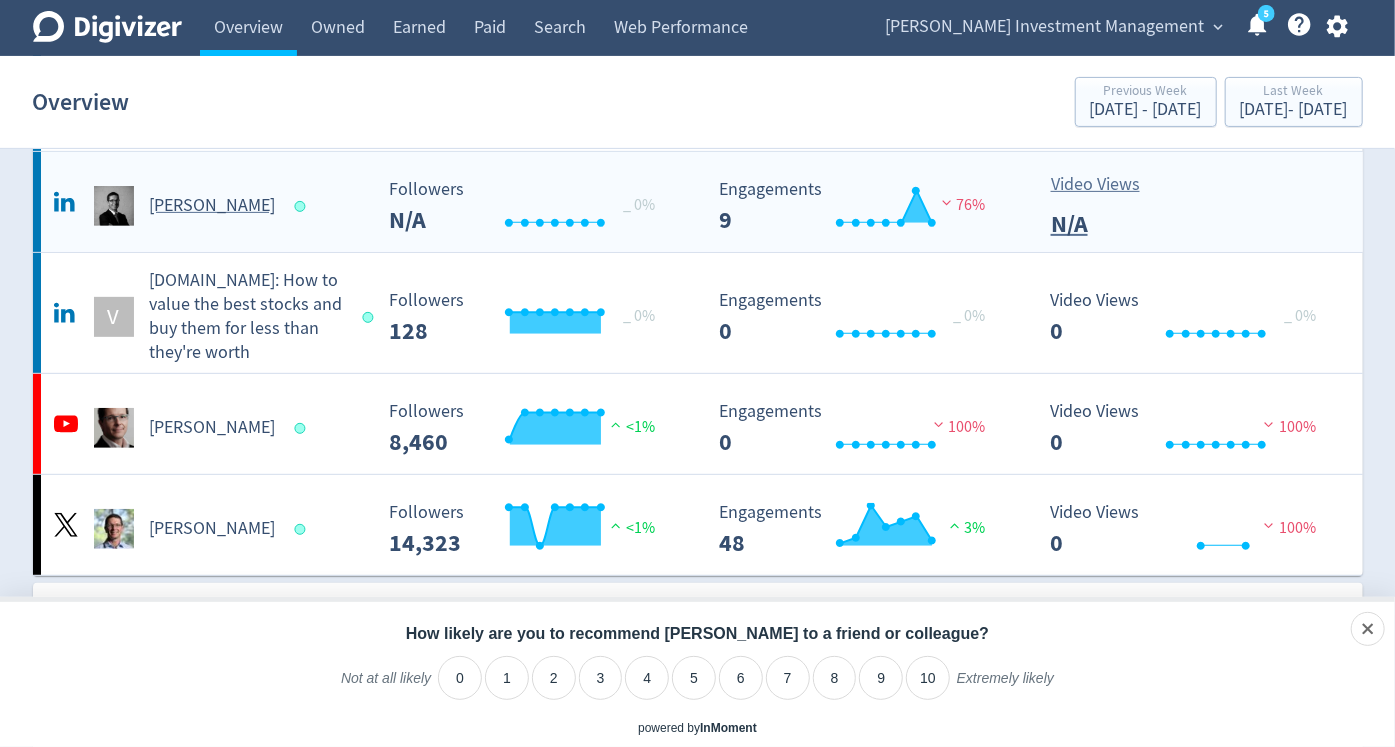 scroll, scrollTop: 285, scrollLeft: 0, axis: vertical 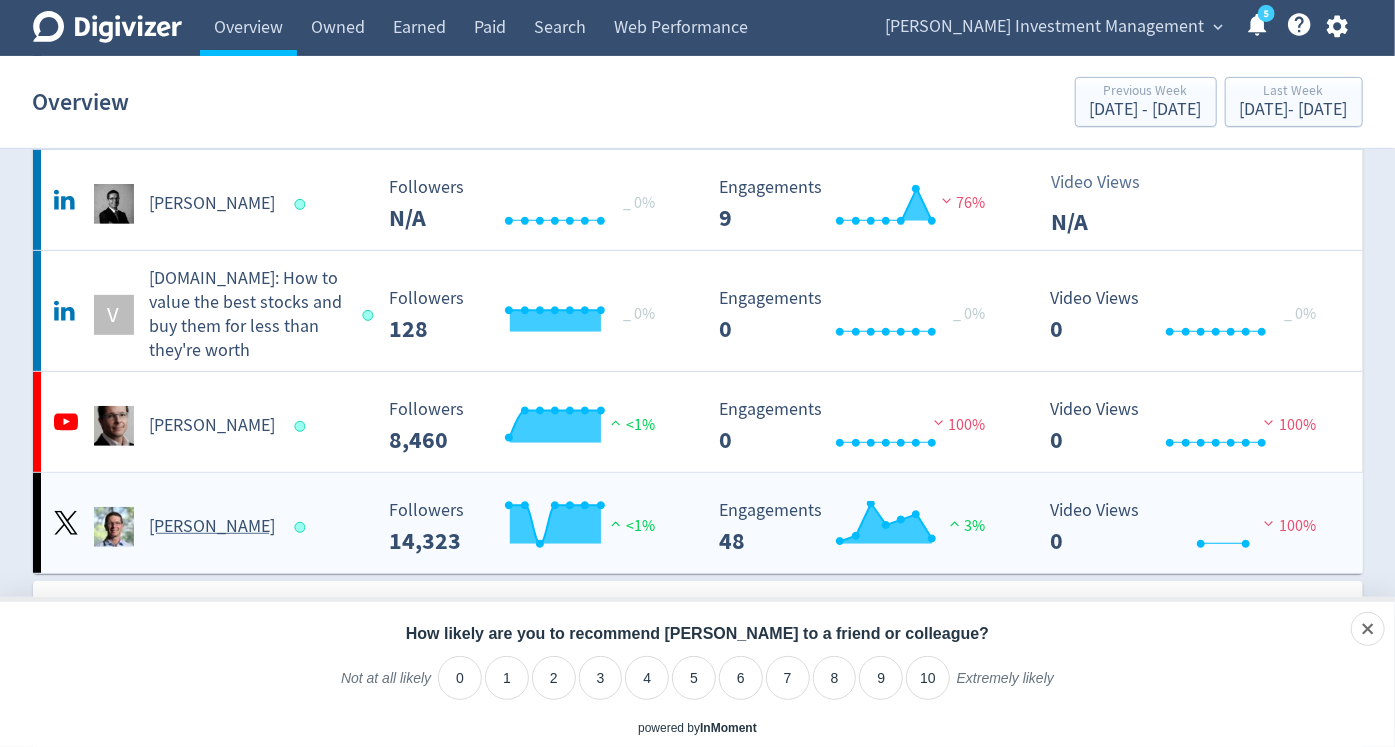 click on "[PERSON_NAME]" at bounding box center (213, 527) 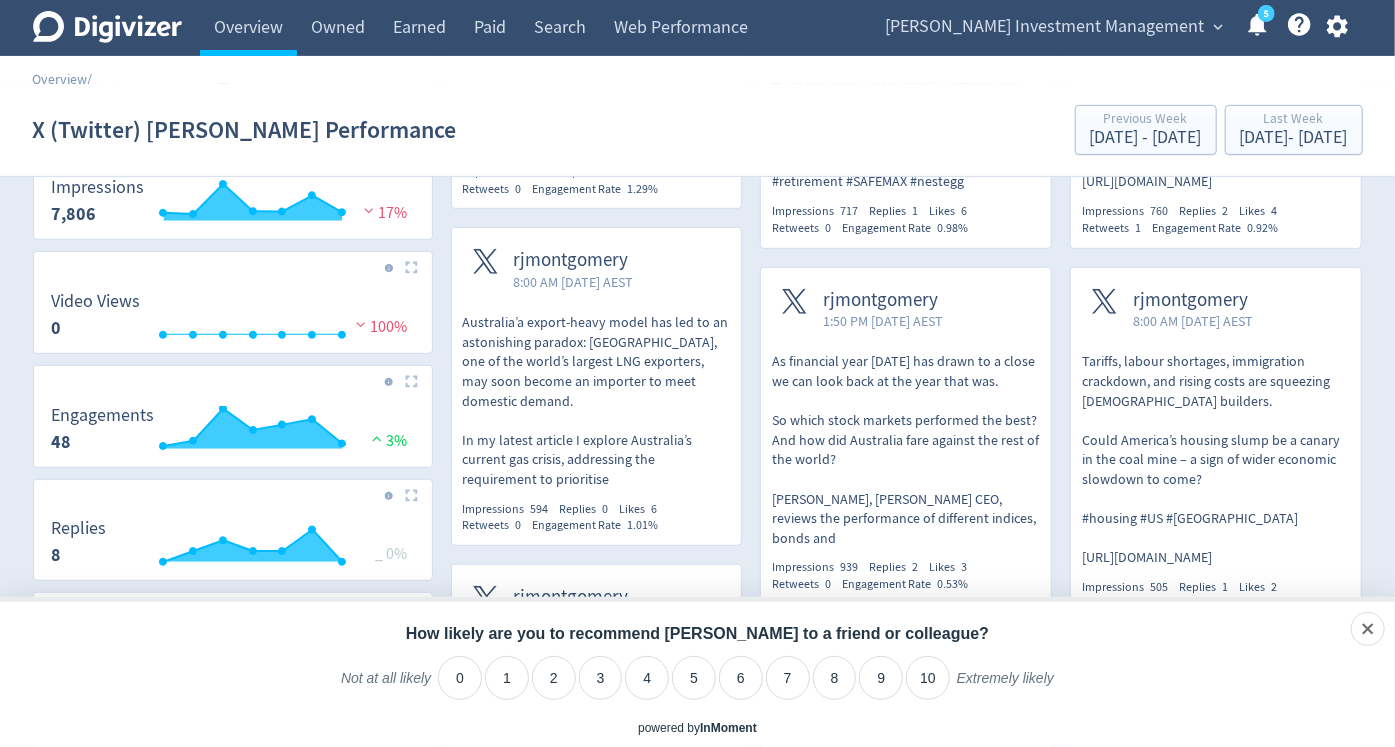 scroll, scrollTop: 343, scrollLeft: 0, axis: vertical 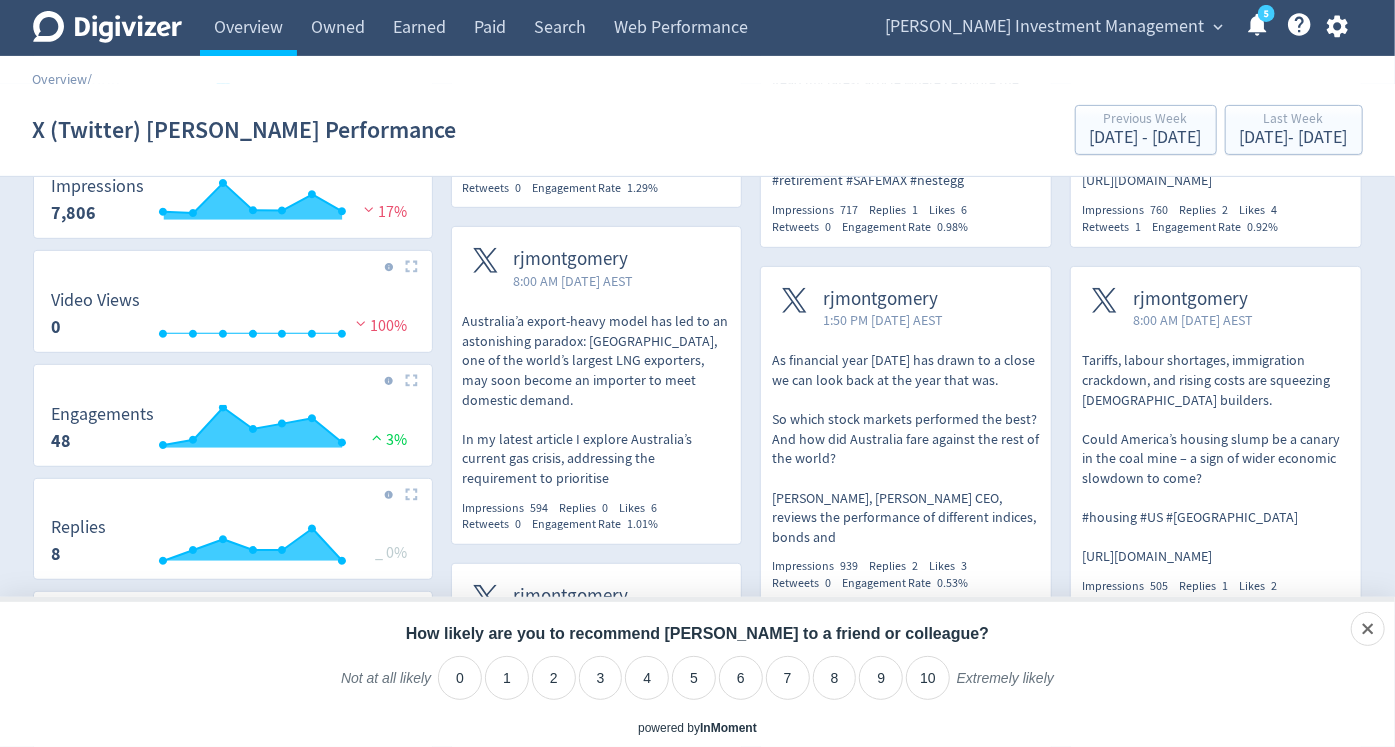 click on "Digivizer Logo" 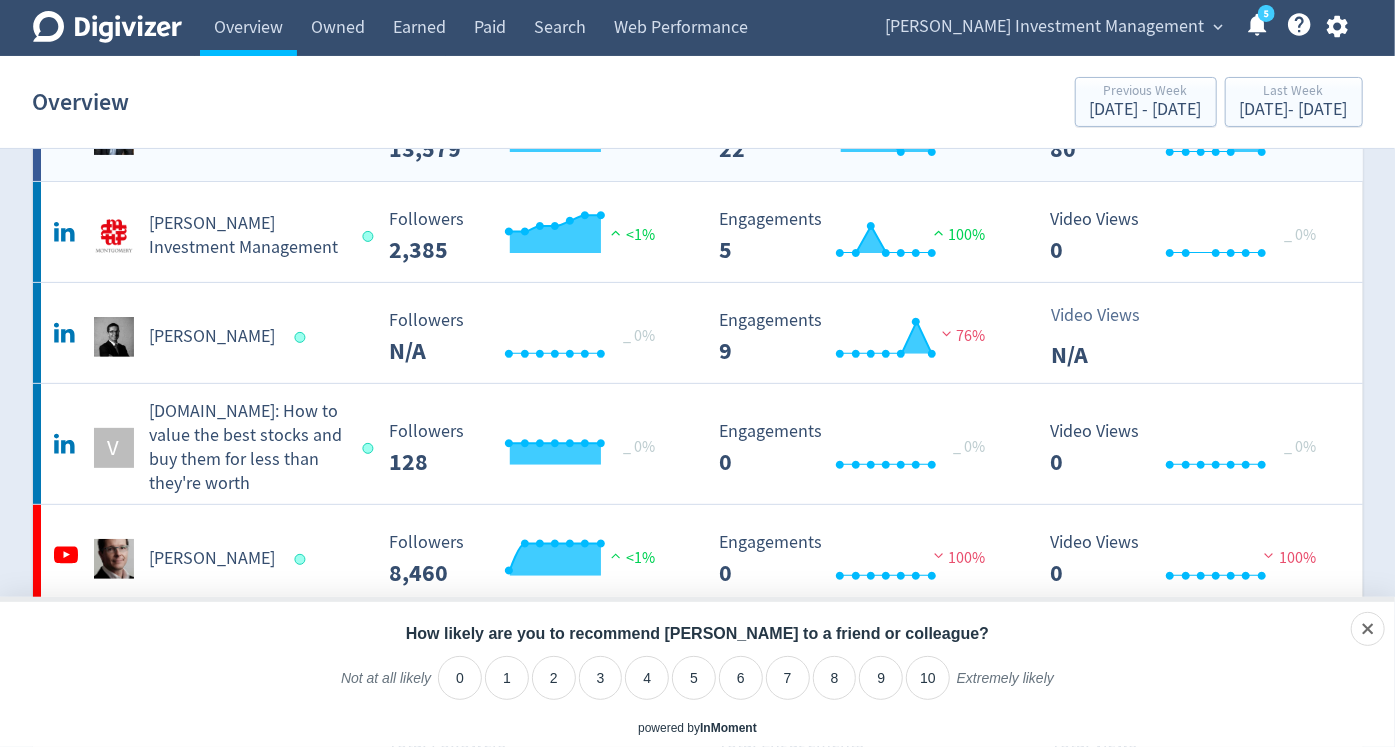 scroll, scrollTop: 211, scrollLeft: 0, axis: vertical 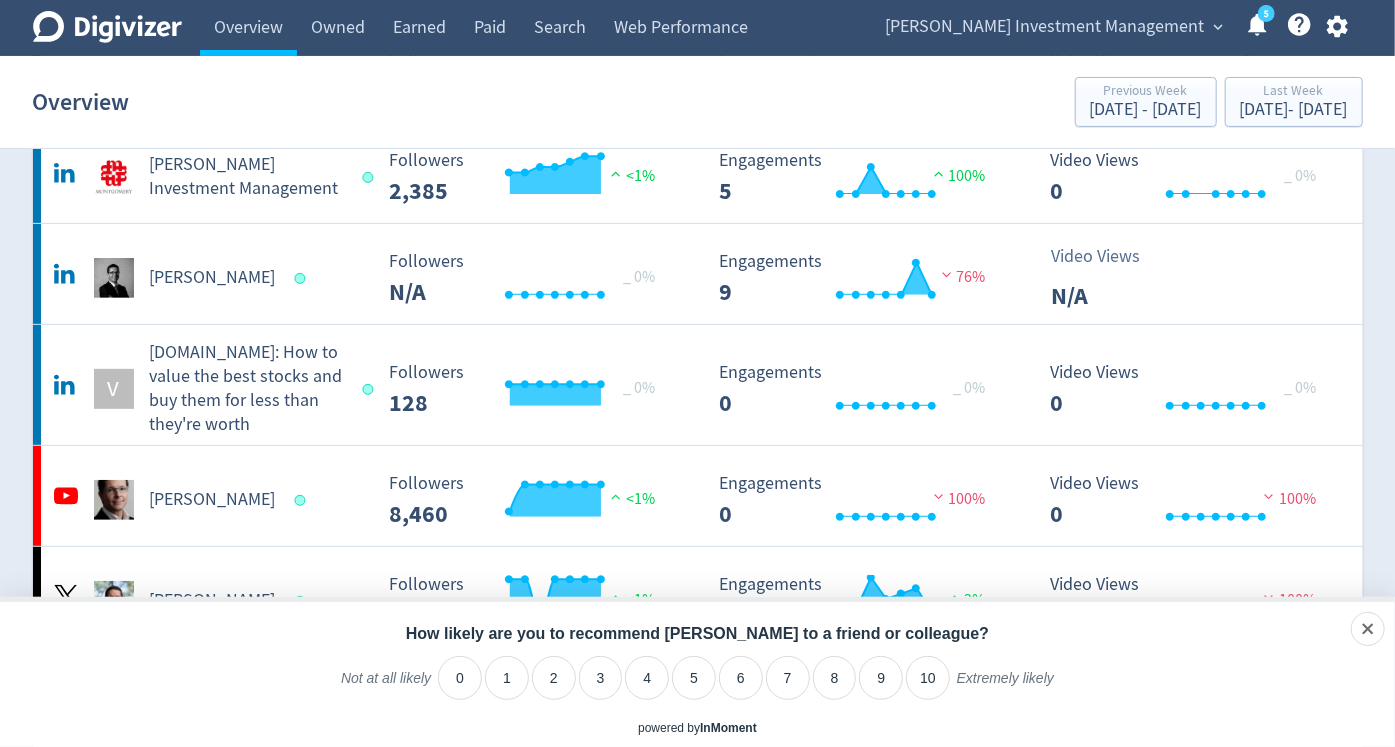click on "[PERSON_NAME]" at bounding box center [213, 278] 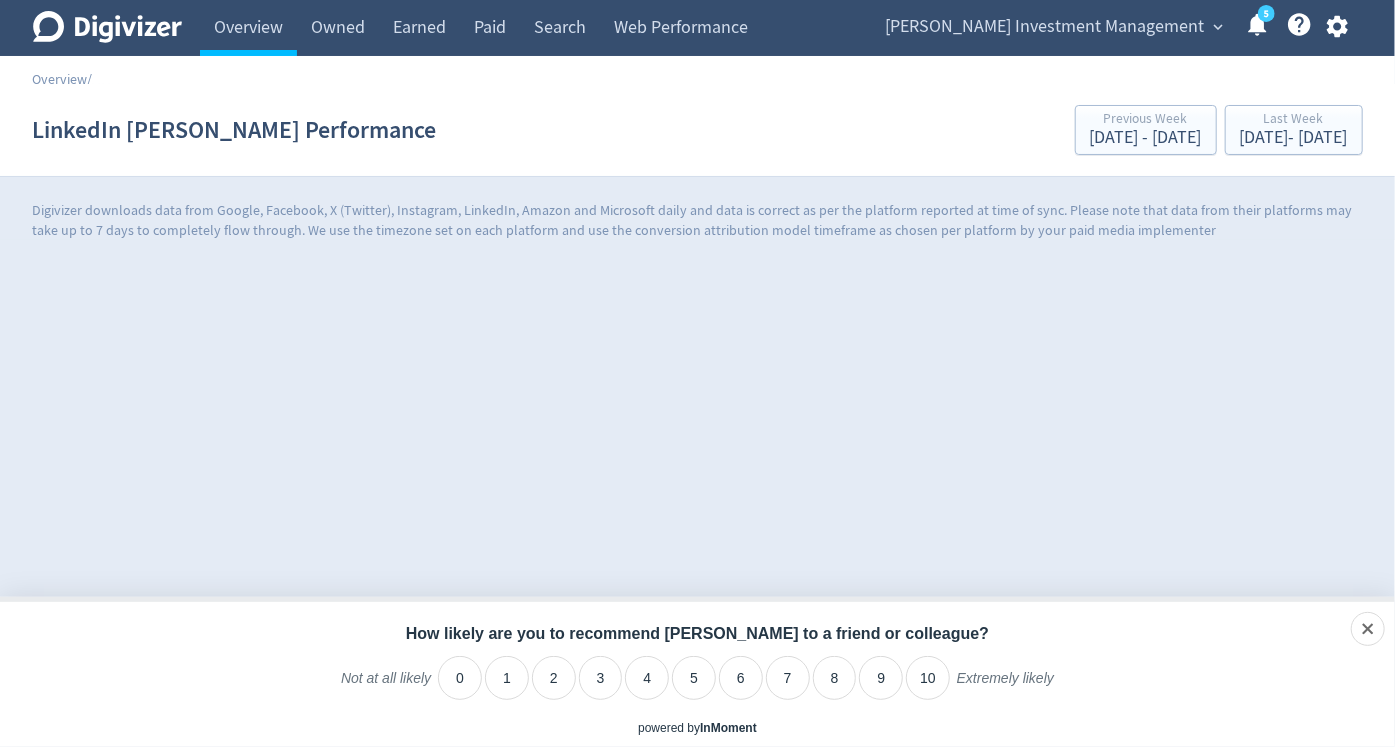 scroll, scrollTop: 0, scrollLeft: 0, axis: both 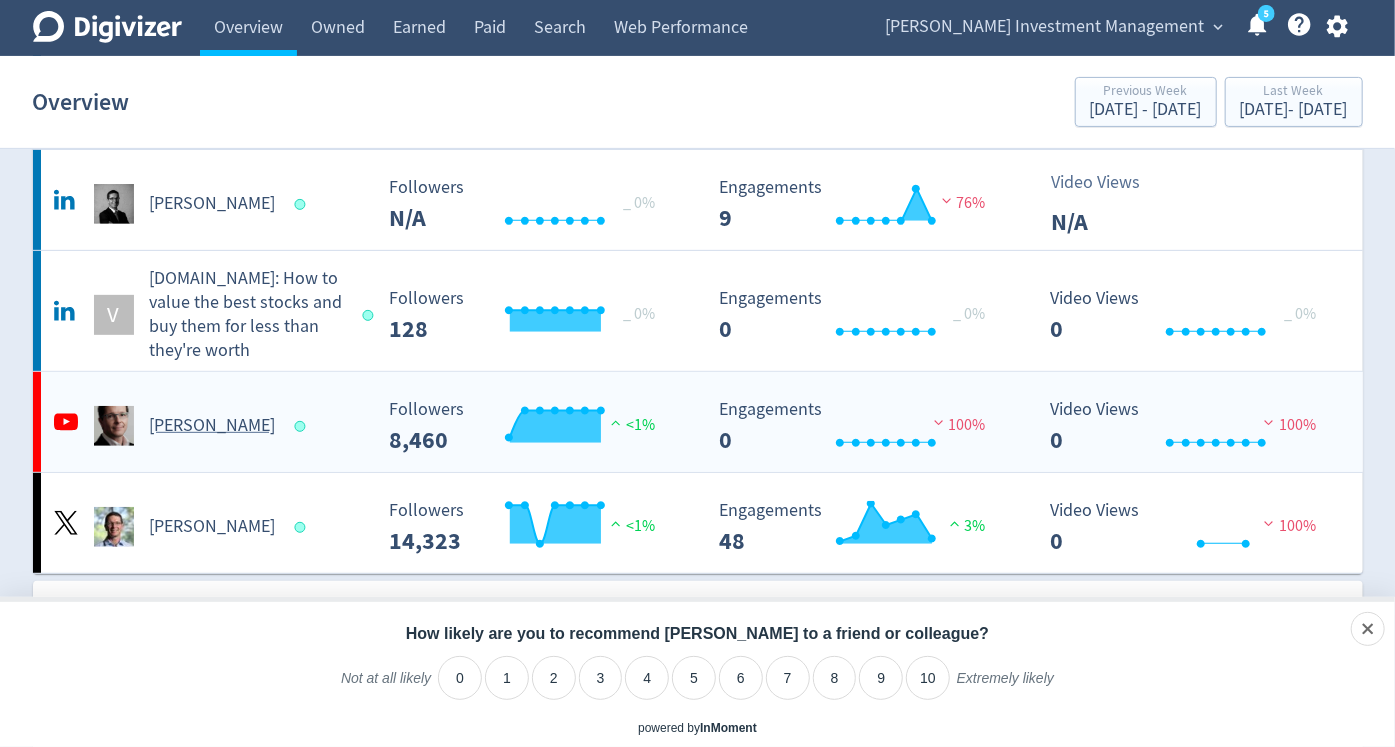 click on "[PERSON_NAME]" at bounding box center [213, 426] 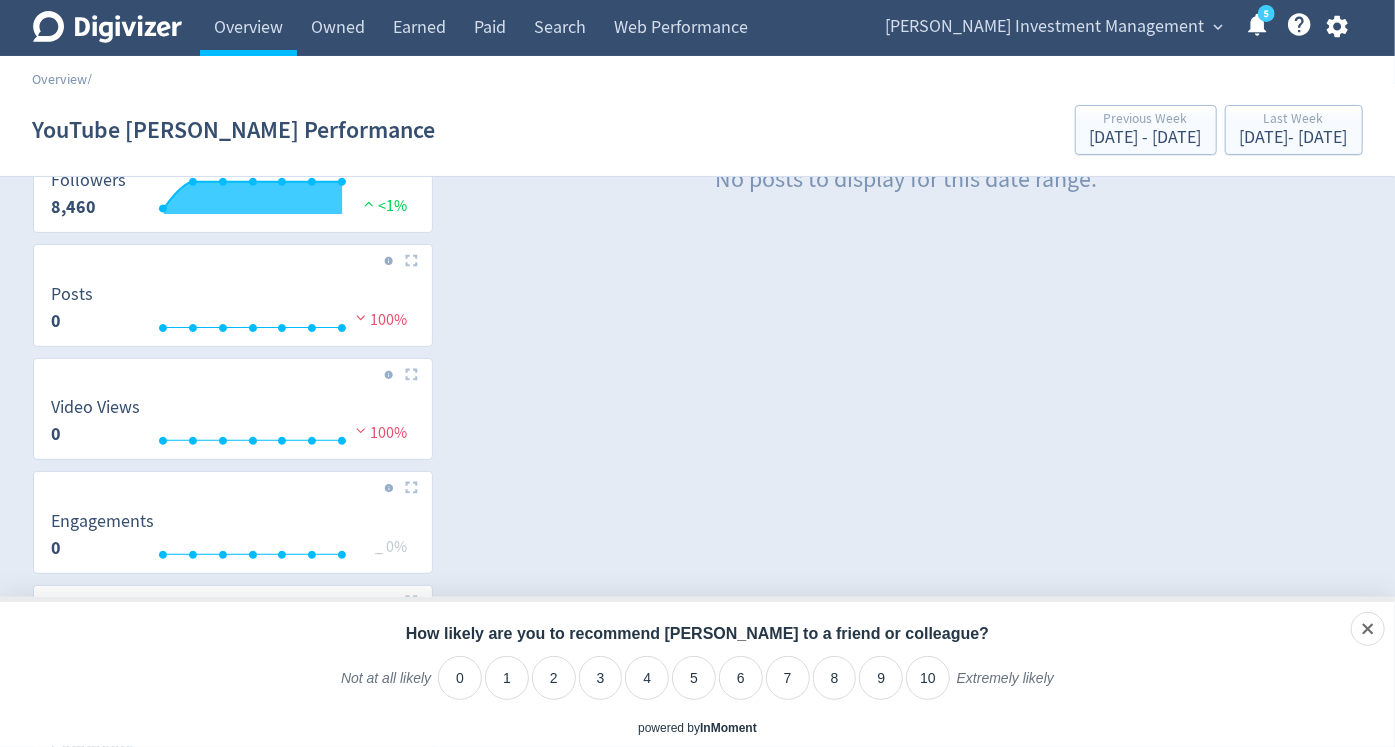 scroll, scrollTop: 0, scrollLeft: 0, axis: both 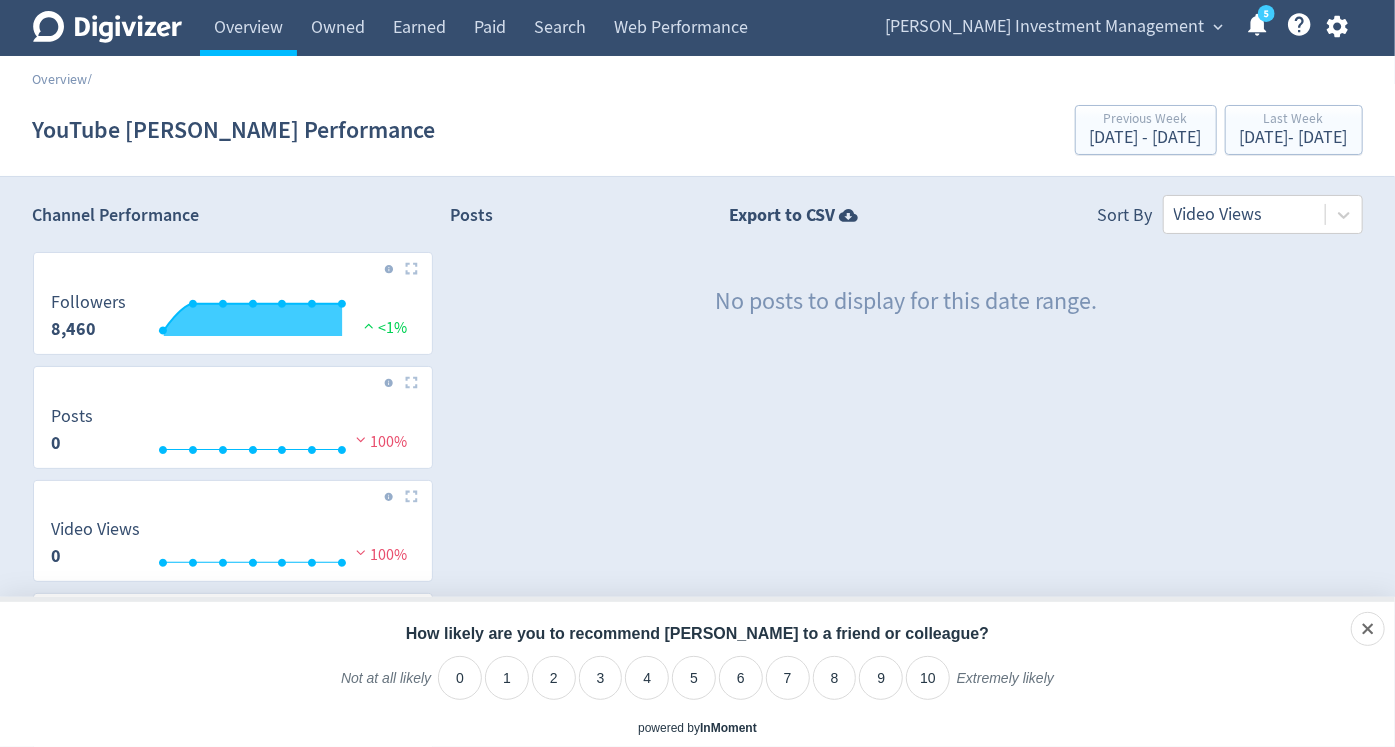 click 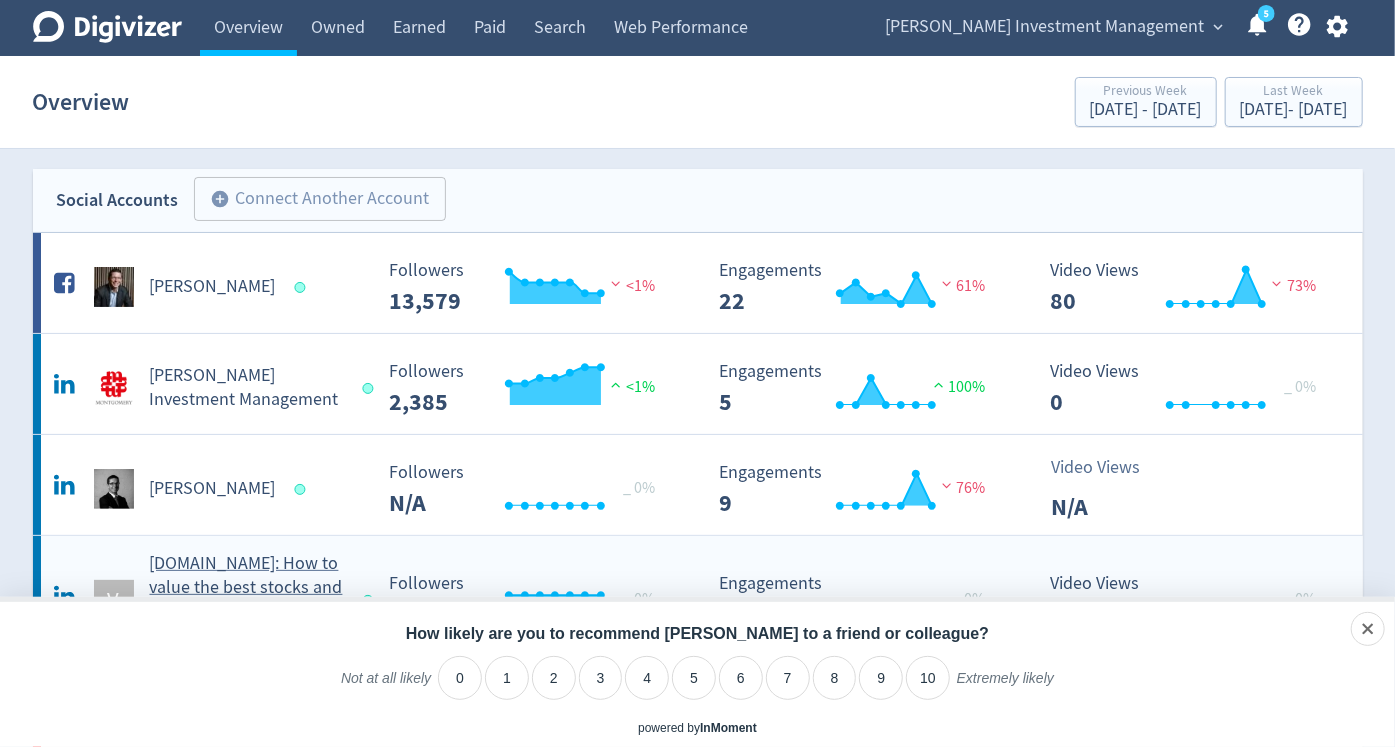 click on "[DOMAIN_NAME]: How to value the best stocks and buy them for less than they're worth" at bounding box center (247, 600) 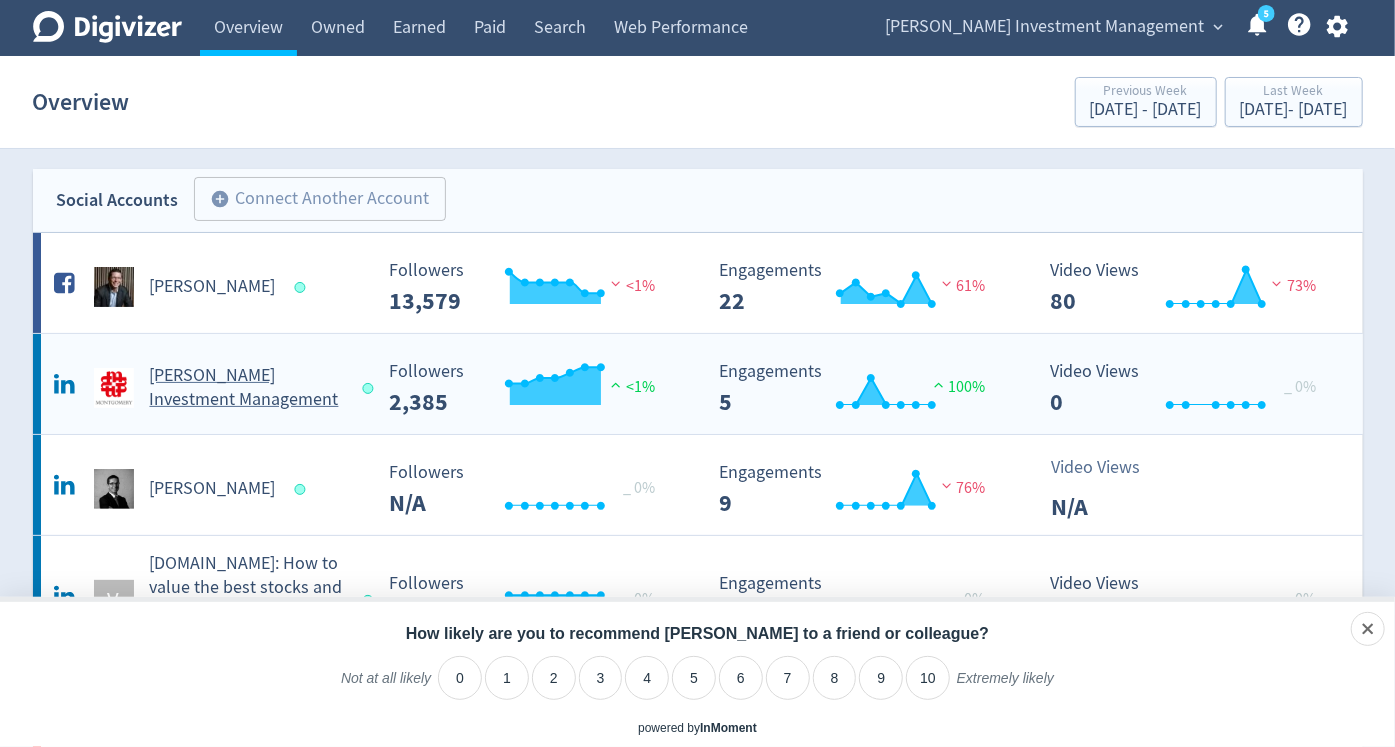 click on "[PERSON_NAME] Investment Management" at bounding box center [247, 388] 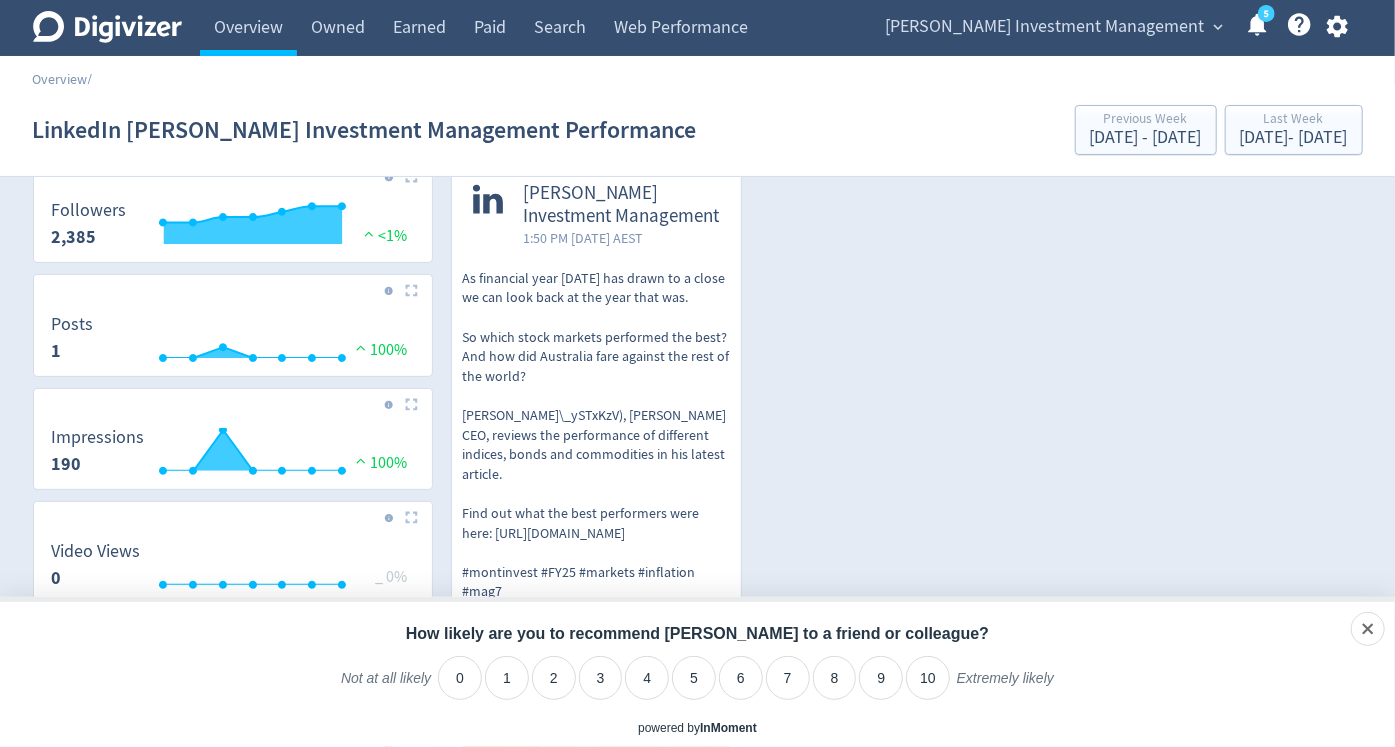 scroll, scrollTop: 0, scrollLeft: 0, axis: both 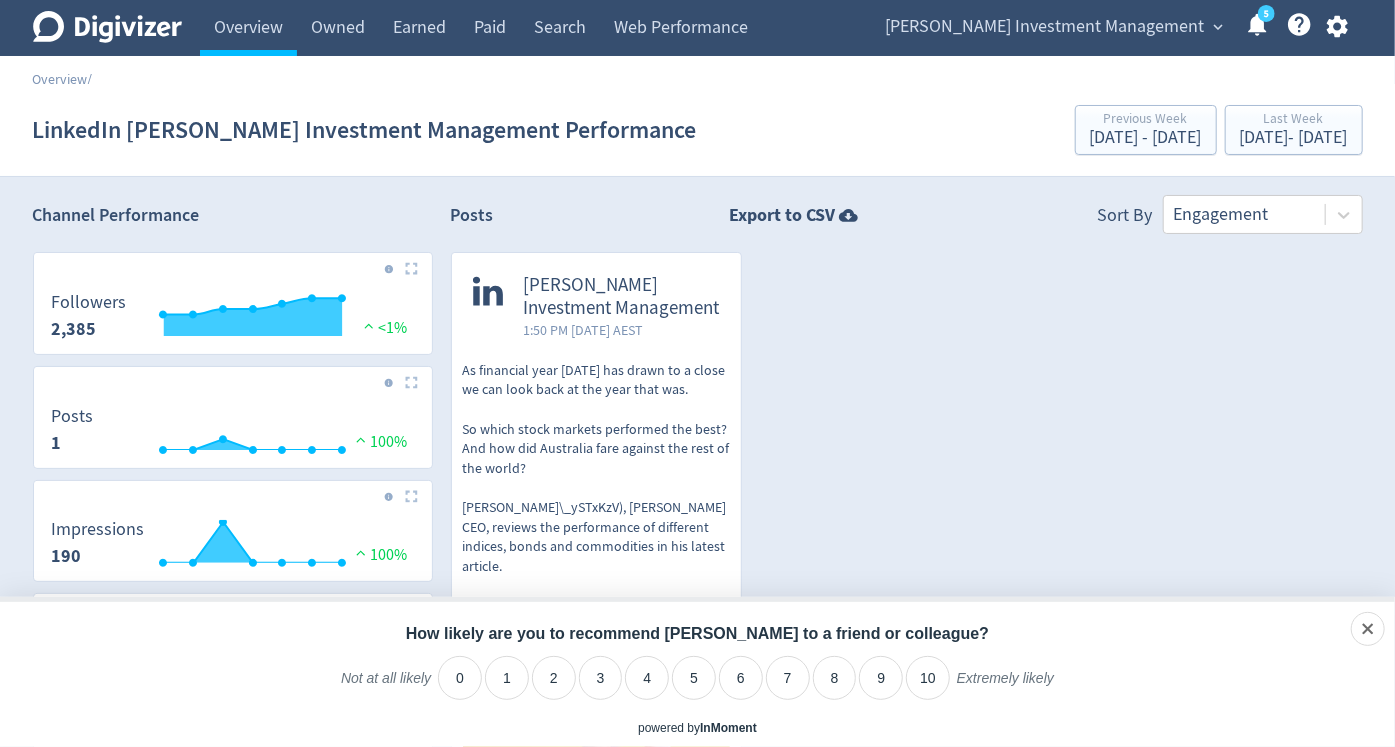 click on "Digivizer Logo" 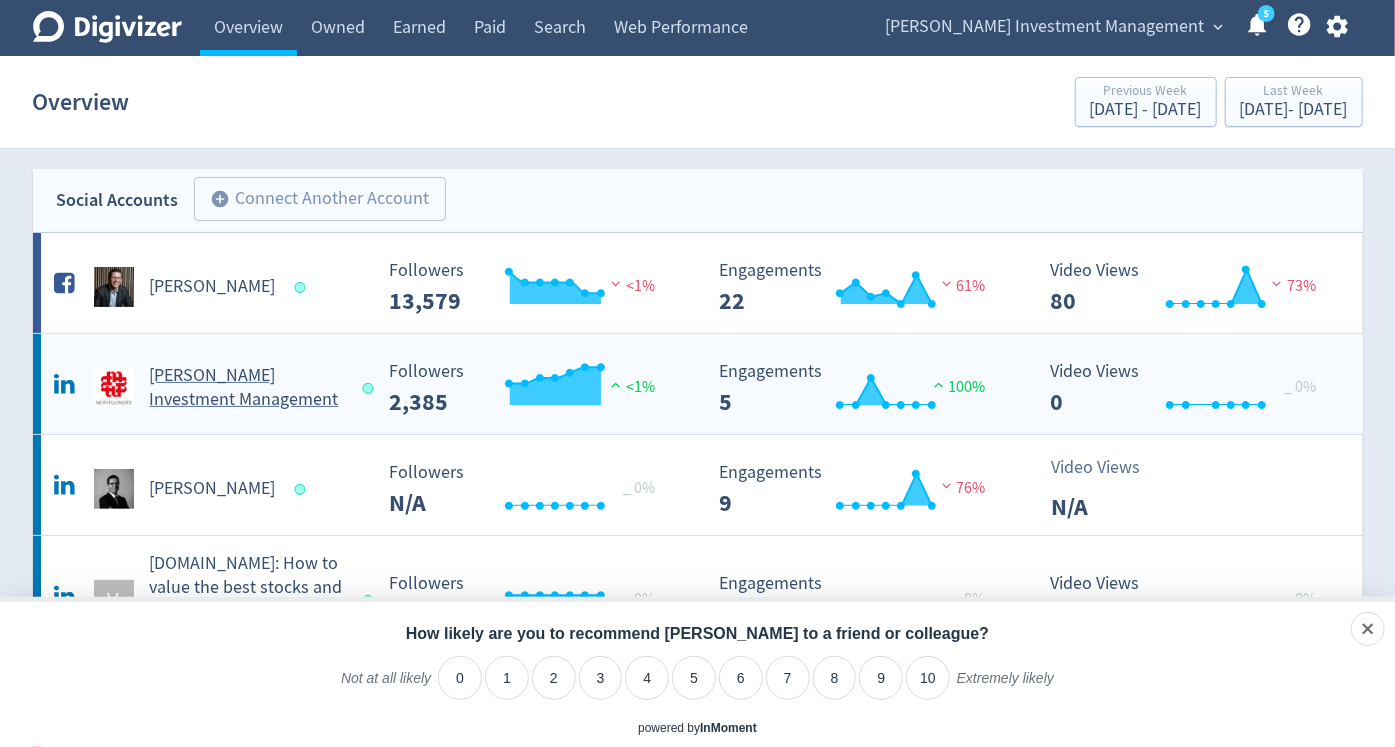 click on "[PERSON_NAME] Investment Management" at bounding box center (247, 388) 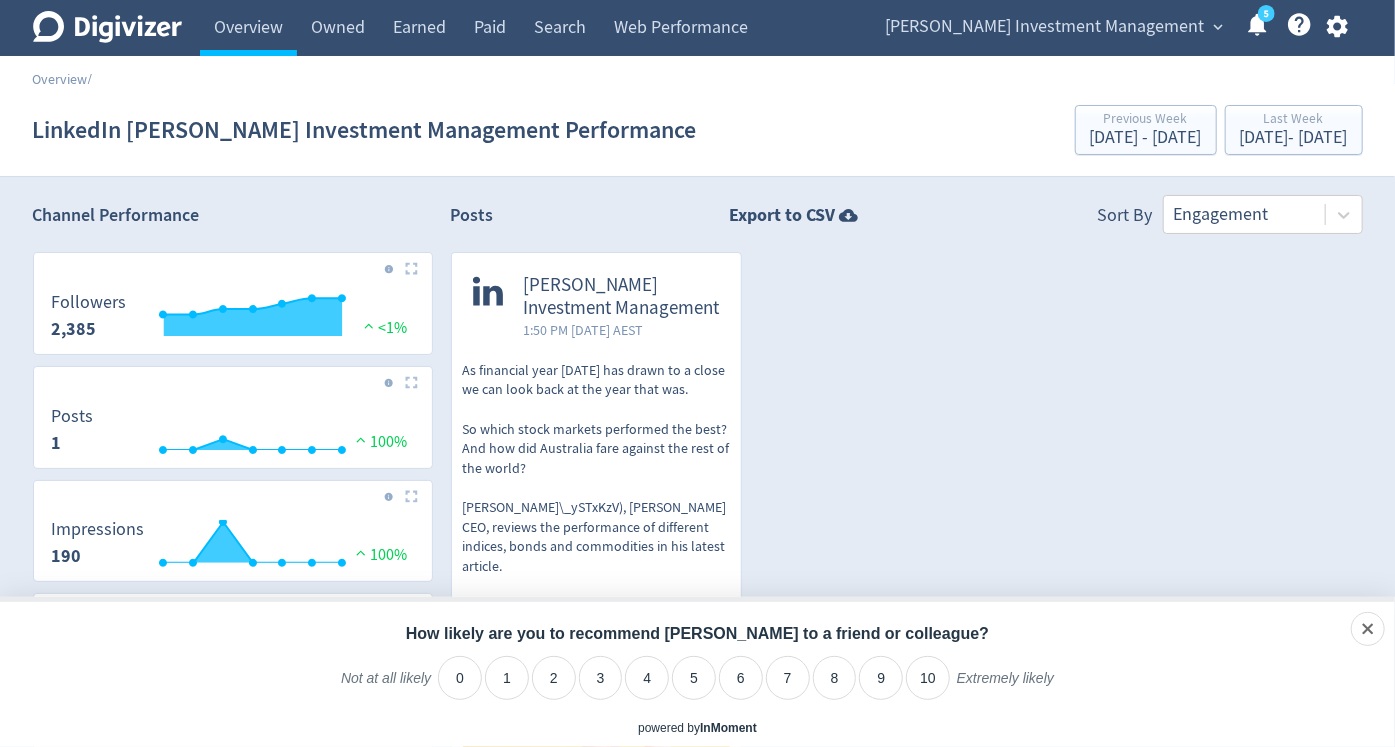 click on "Digivizer Logo" 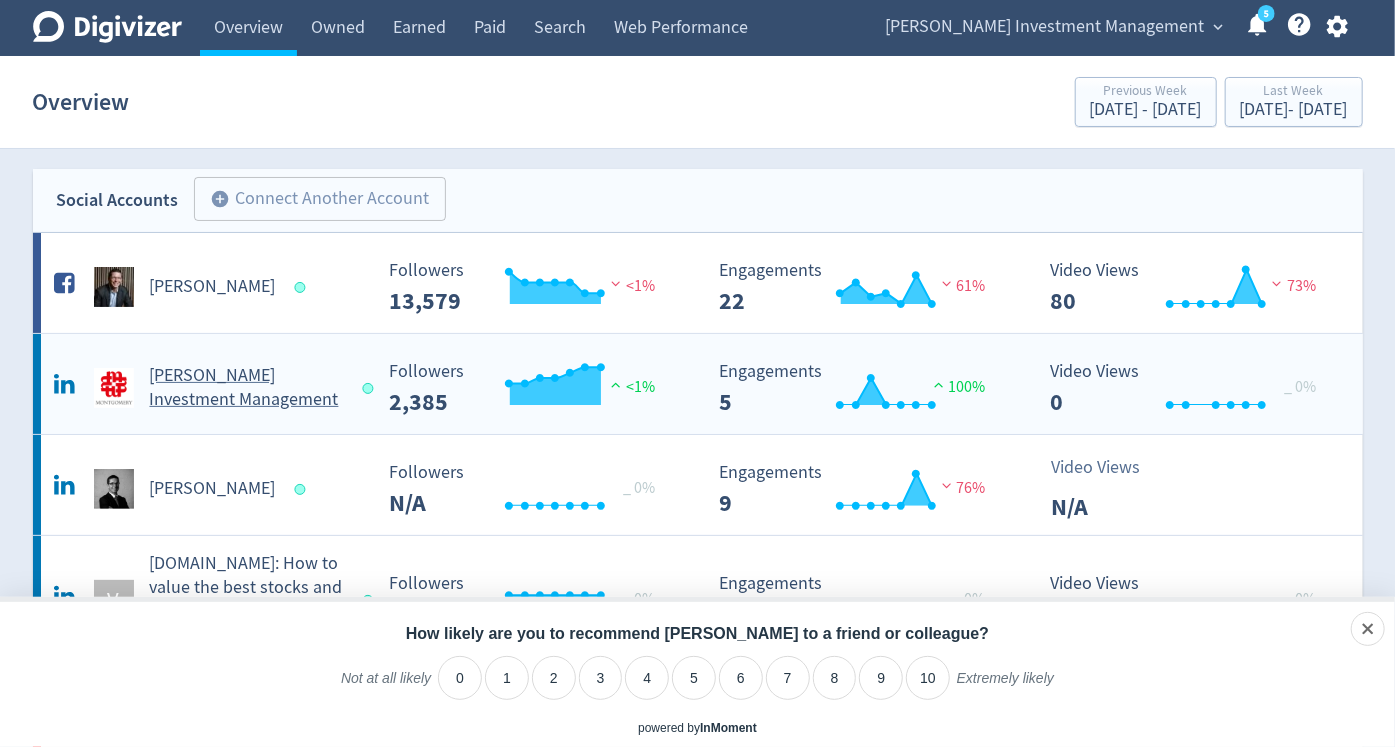 click on "[PERSON_NAME] Investment Management" at bounding box center [247, 388] 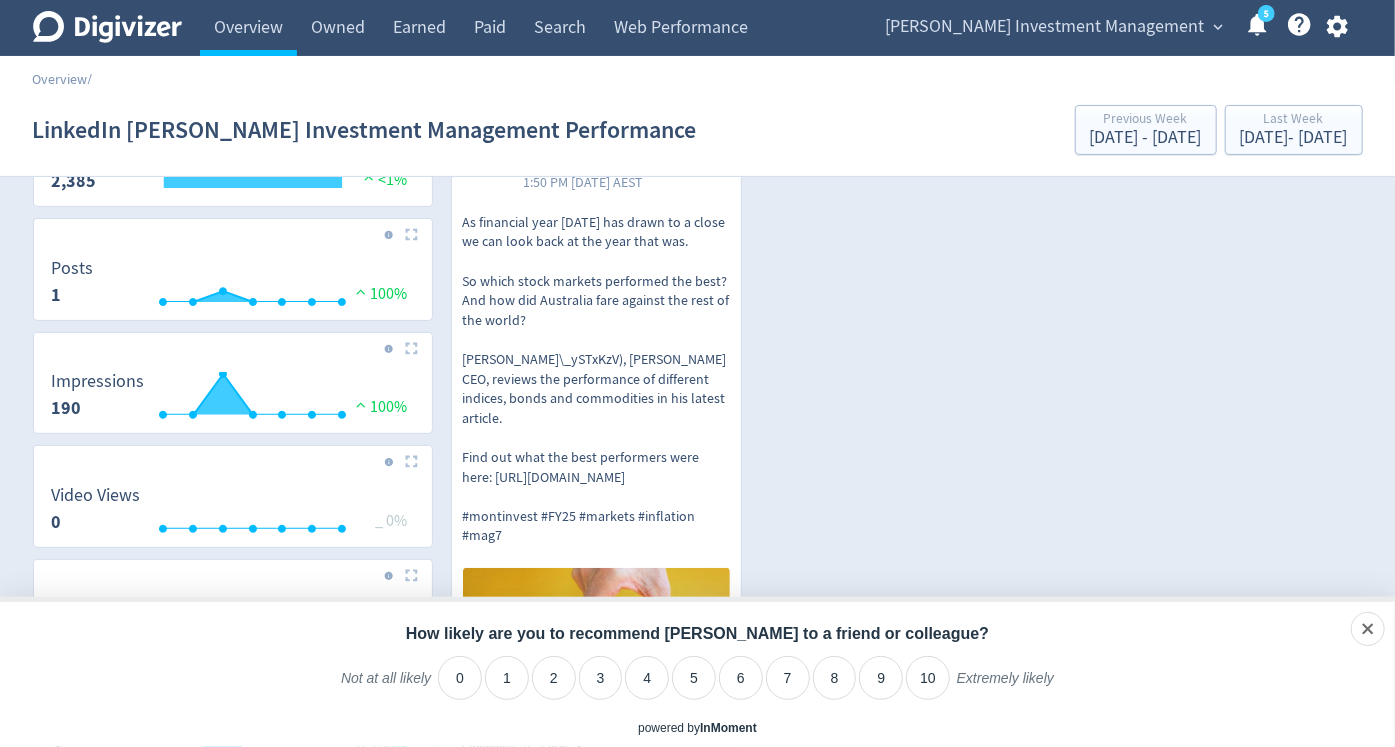 scroll, scrollTop: 0, scrollLeft: 0, axis: both 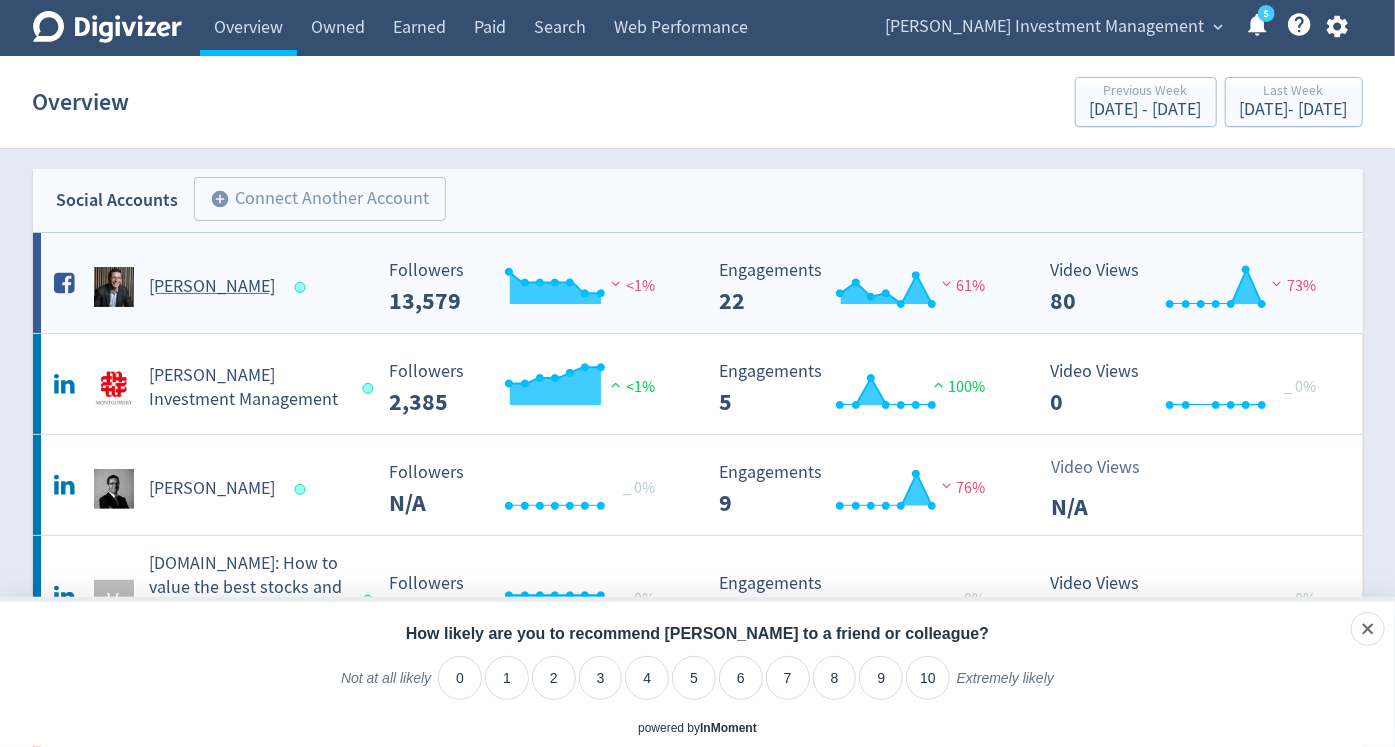 click on "[PERSON_NAME]" at bounding box center (213, 287) 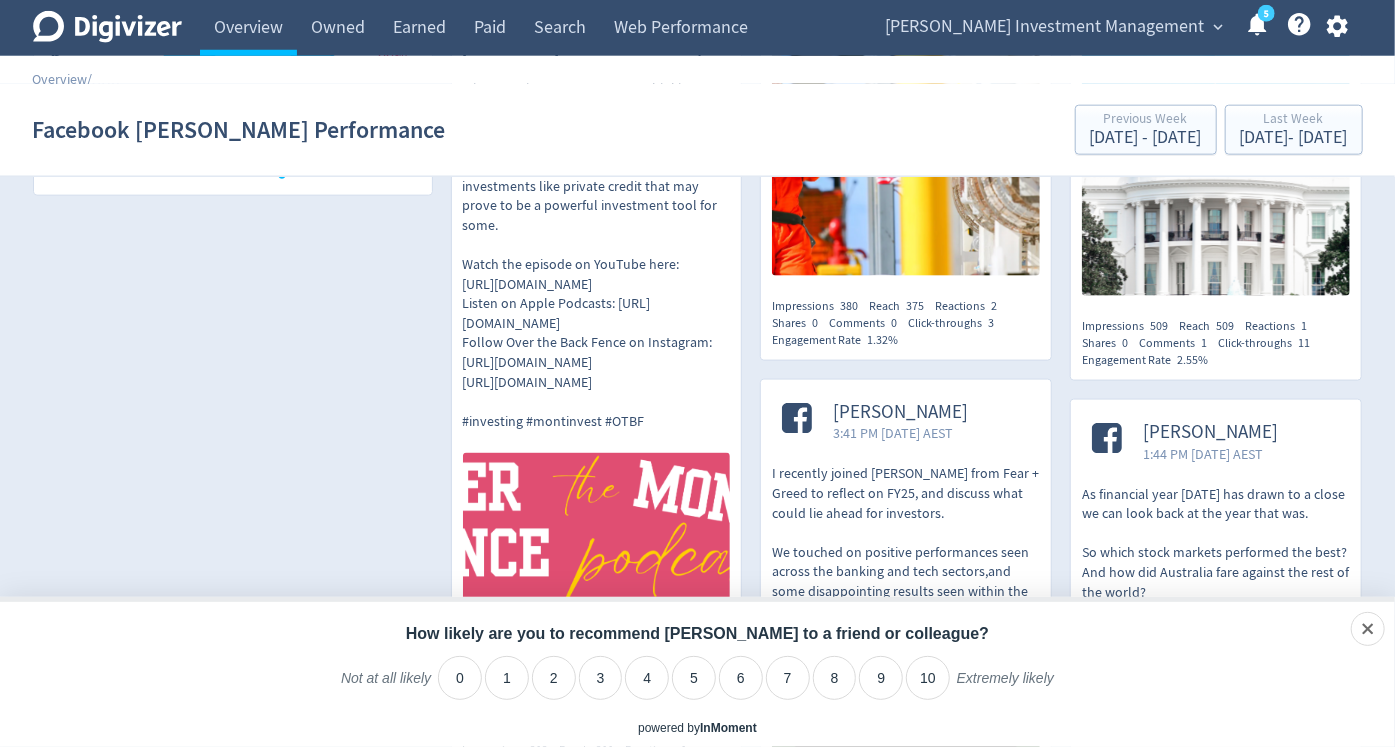 scroll, scrollTop: 1183, scrollLeft: 0, axis: vertical 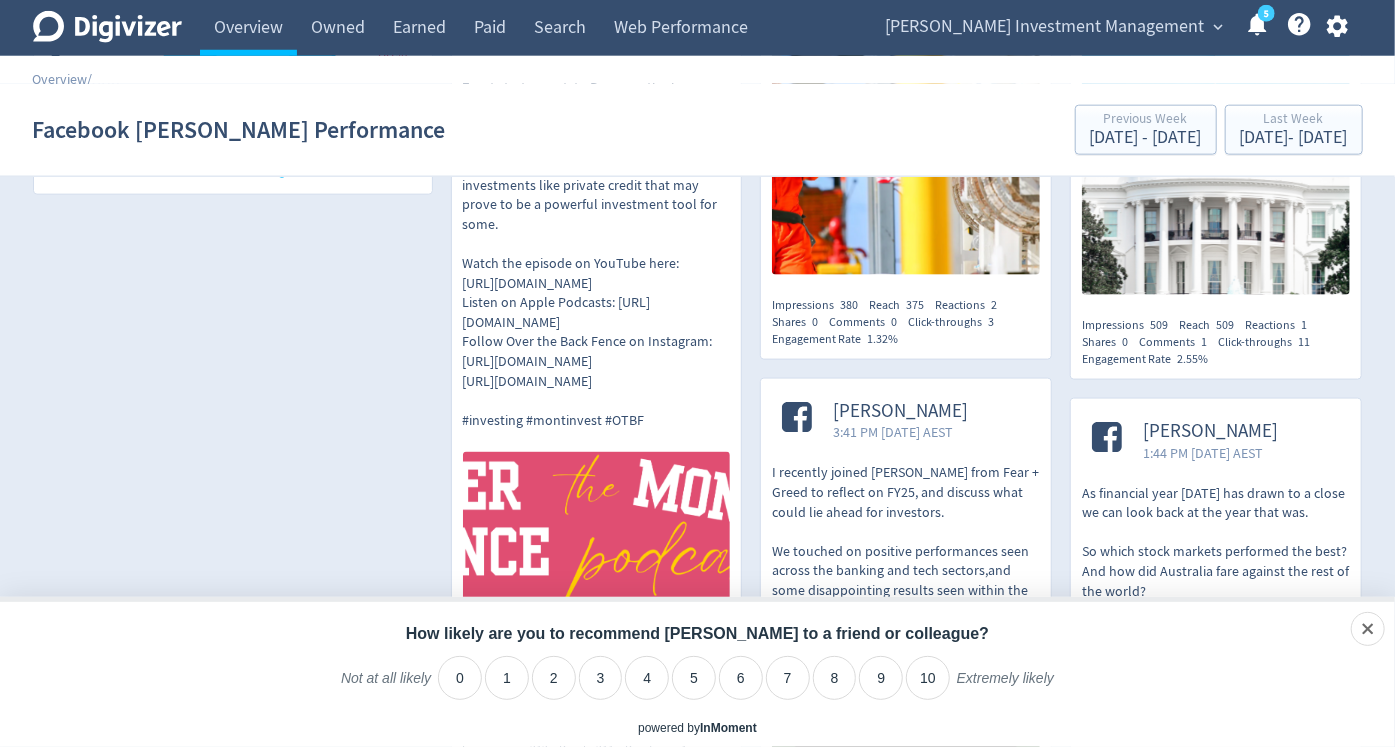 click on "Digivizer Logo" at bounding box center [107, 30] 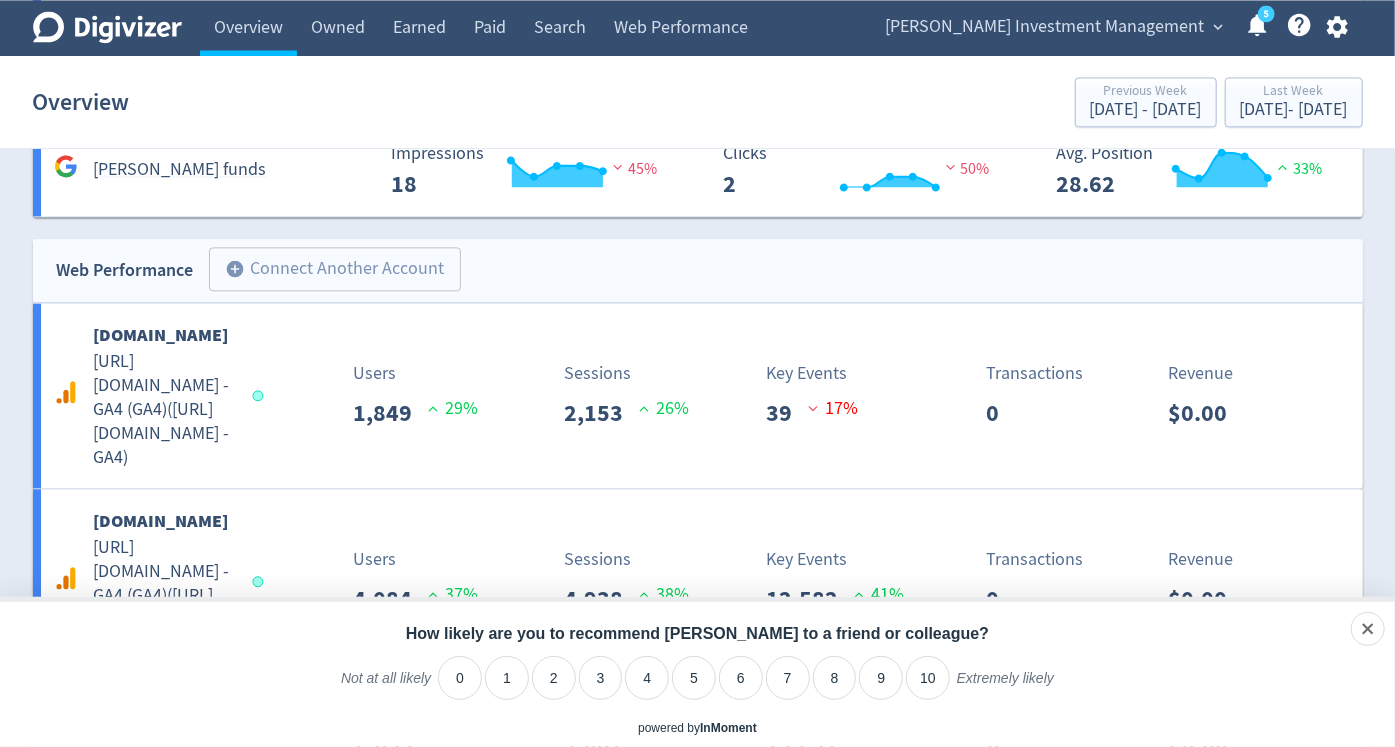scroll, scrollTop: 2251, scrollLeft: 0, axis: vertical 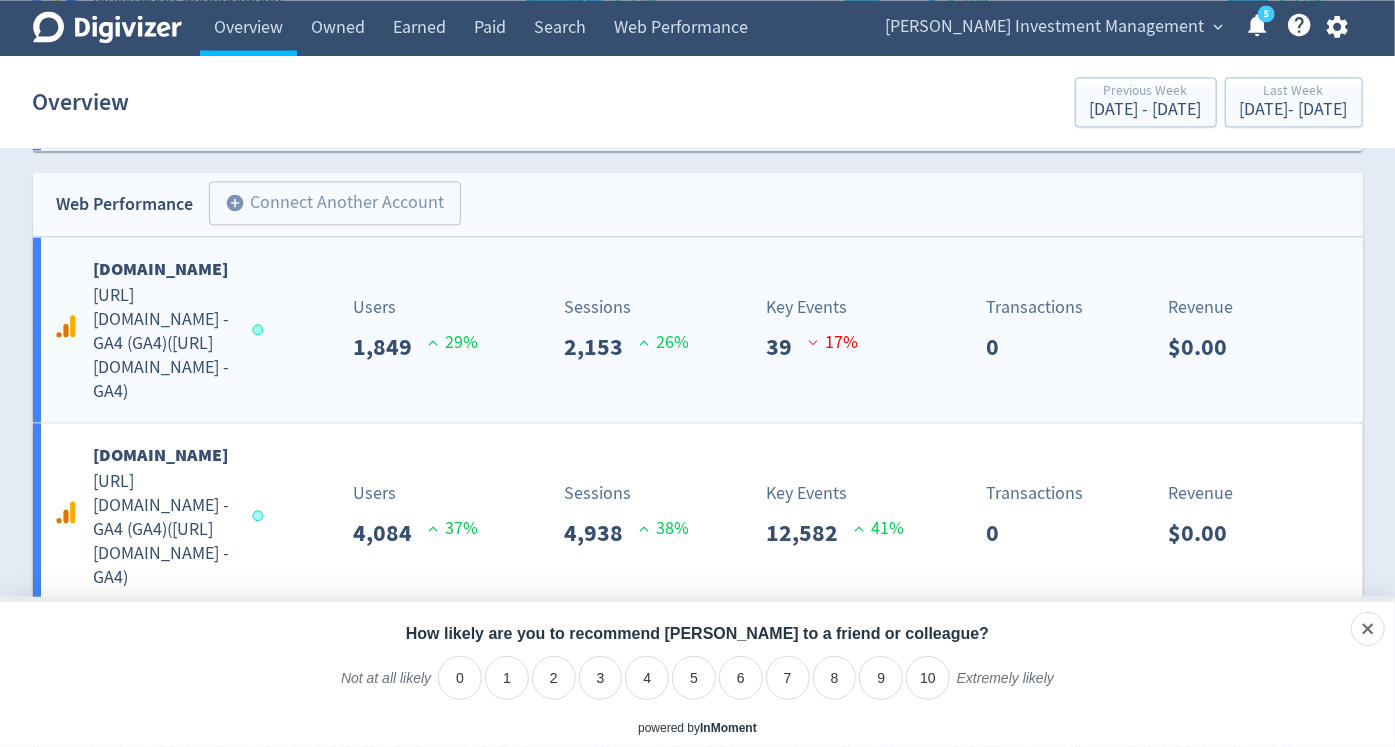 click on "[URL][DOMAIN_NAME] - GA4 (GA4)  ( [URL][DOMAIN_NAME] - GA4 )" at bounding box center (164, 344) 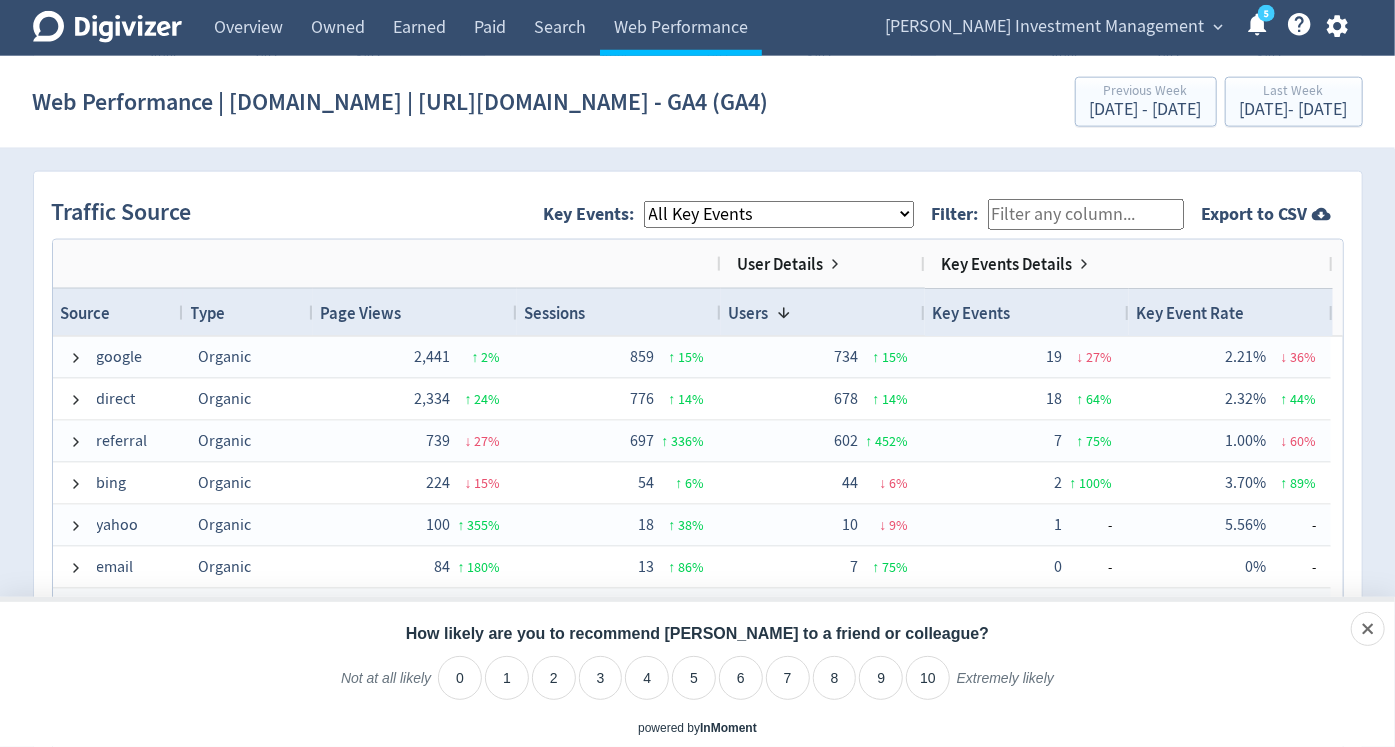 scroll, scrollTop: 1424, scrollLeft: 0, axis: vertical 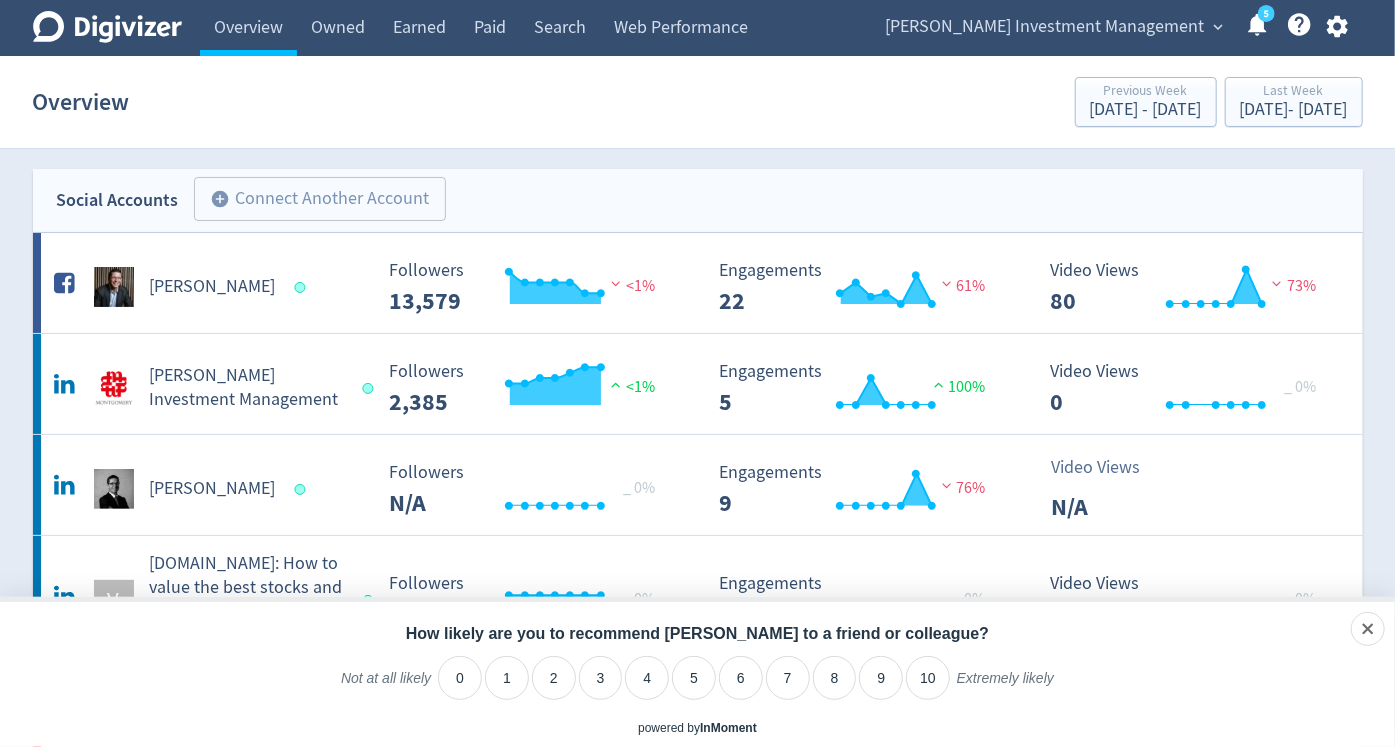 click on "Digivizer Logo" 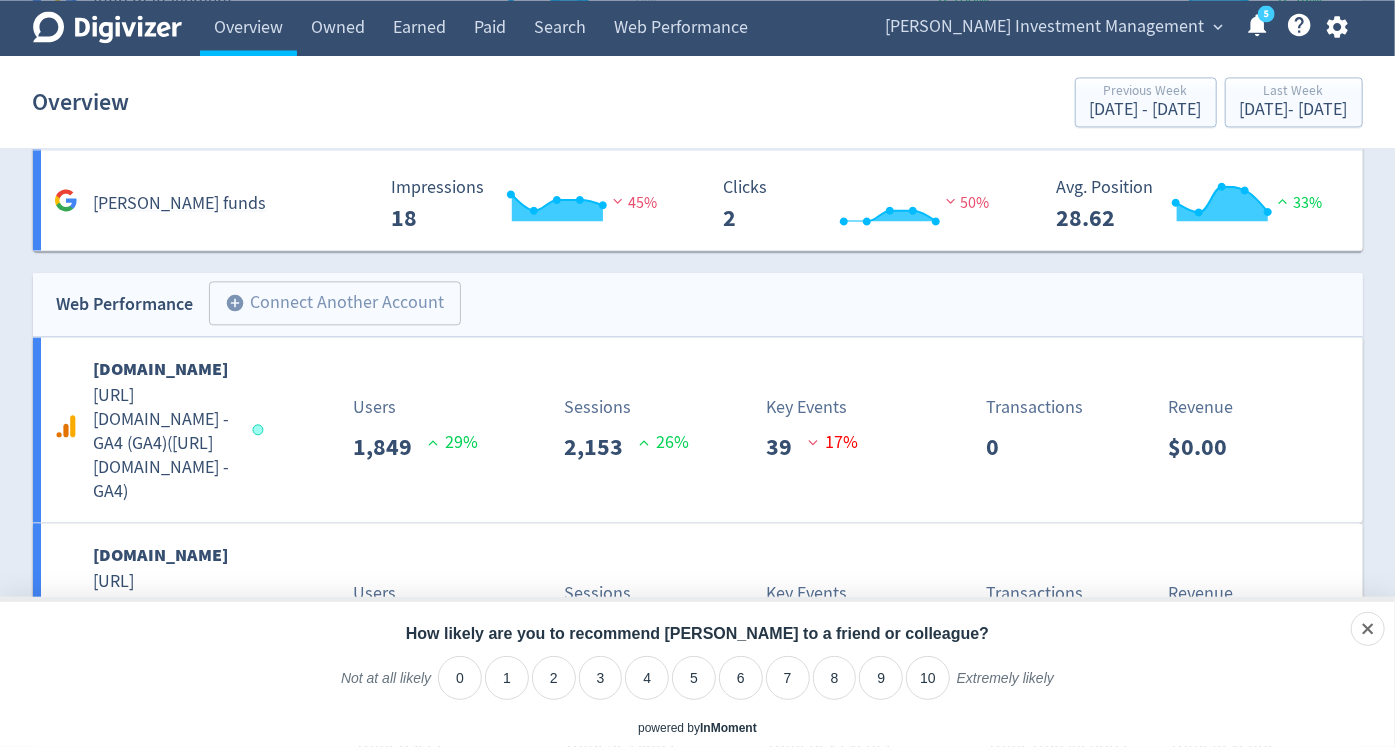 scroll, scrollTop: 2251, scrollLeft: 0, axis: vertical 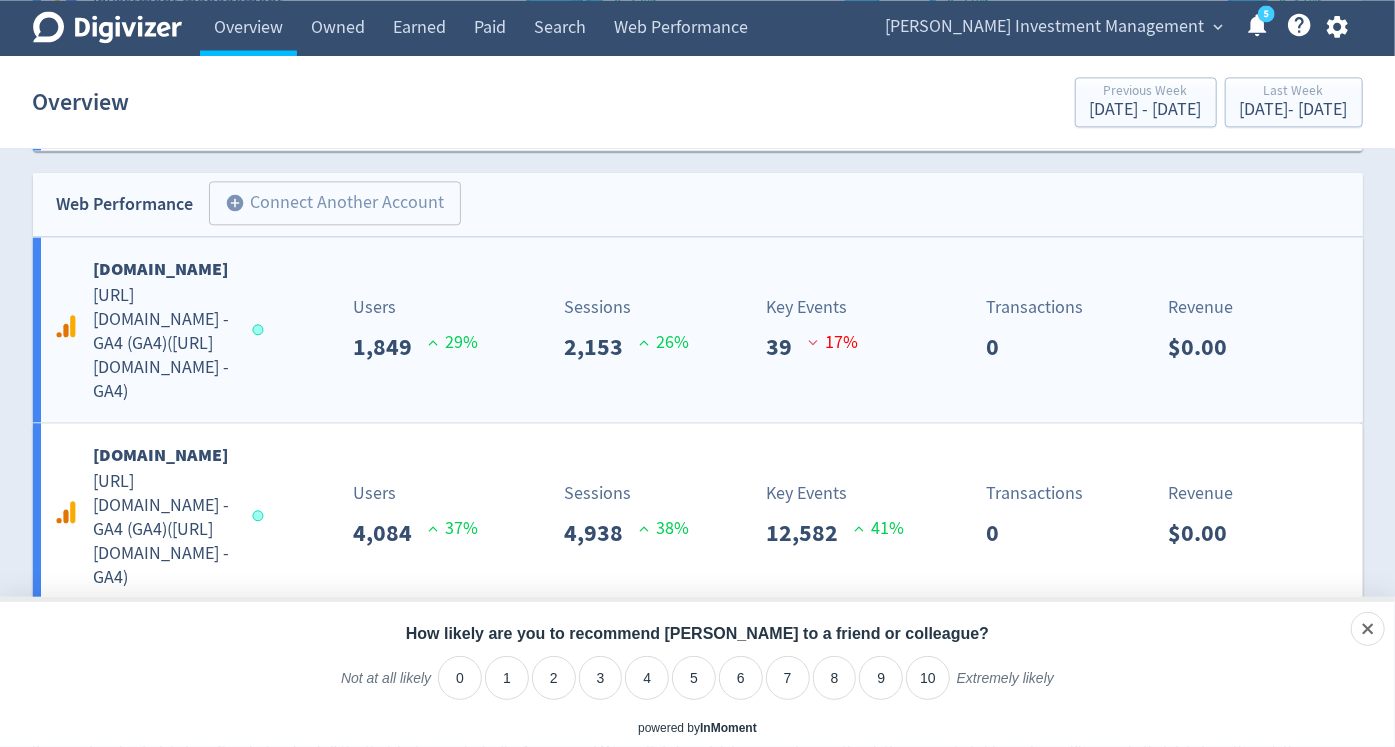 click on "[DOMAIN_NAME]" at bounding box center [161, 269] 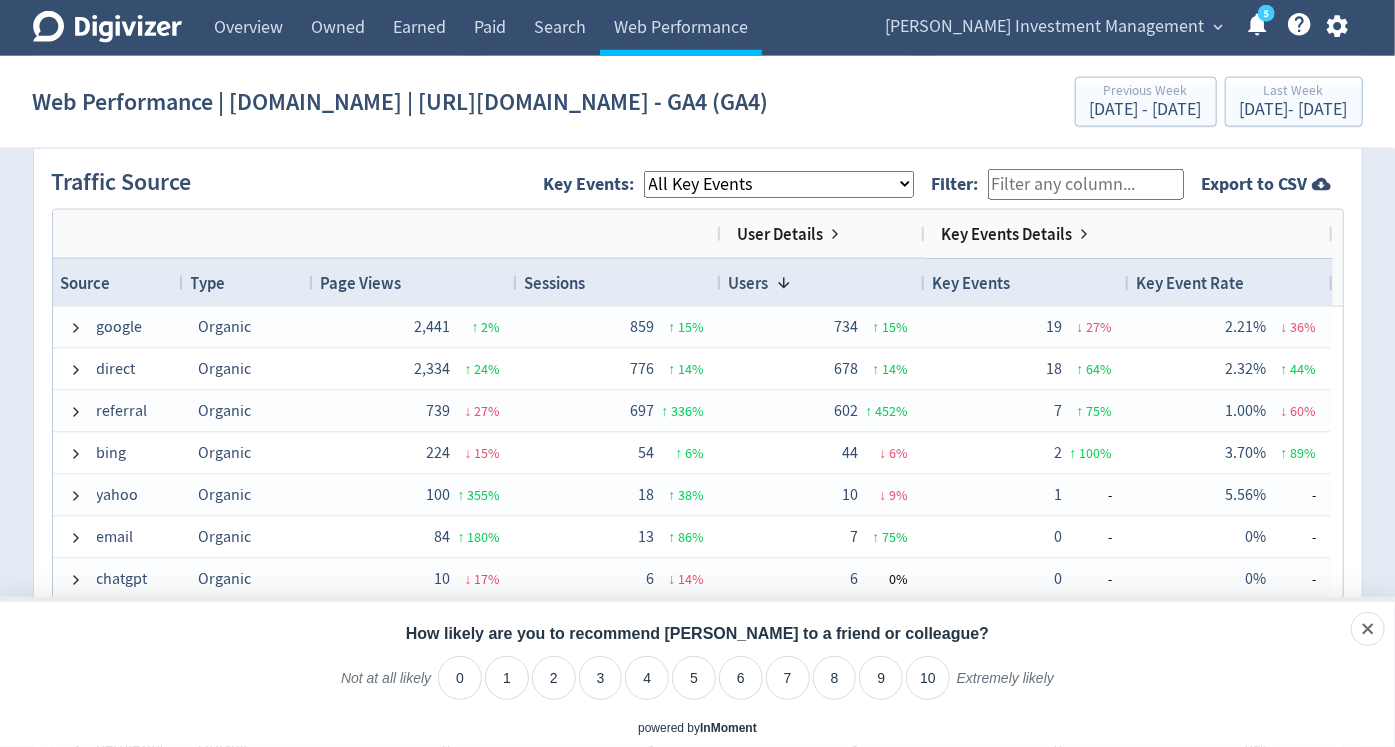 scroll, scrollTop: 1347, scrollLeft: 0, axis: vertical 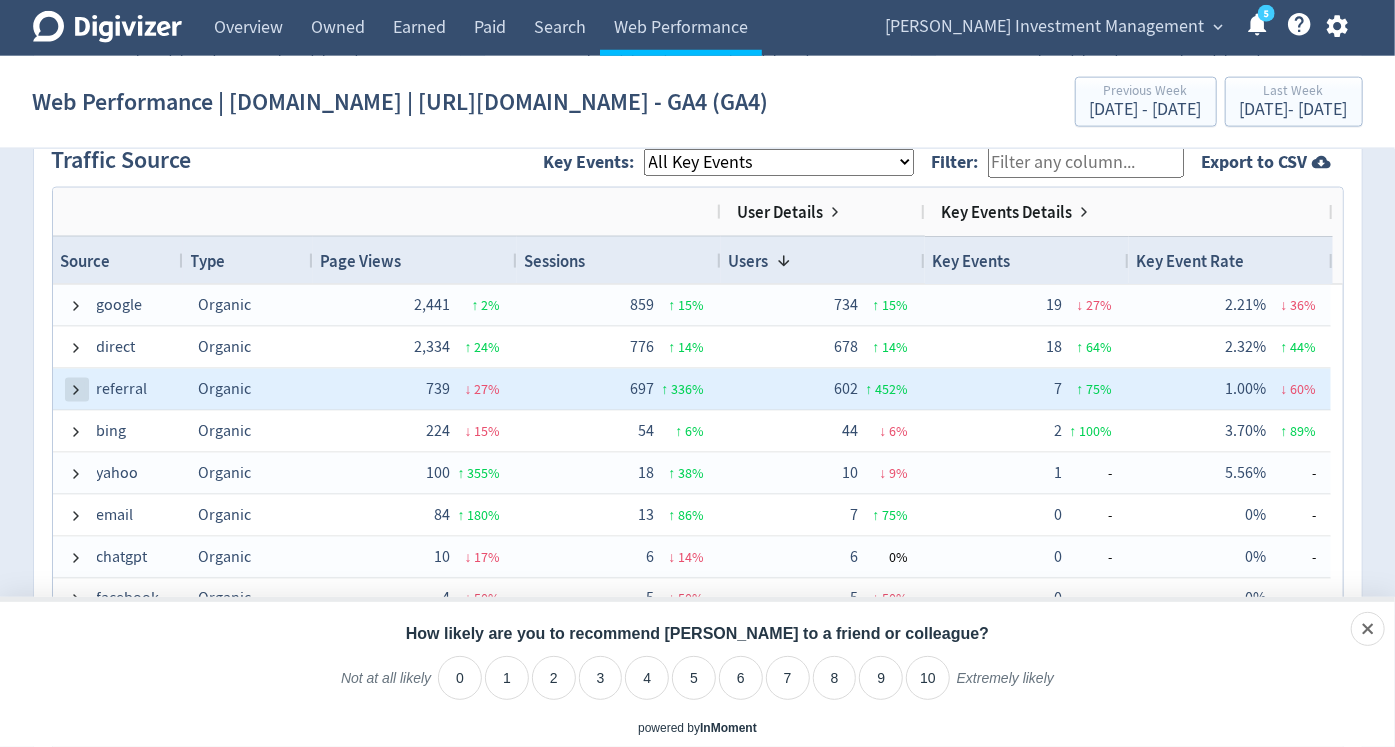 click at bounding box center (77, 390) 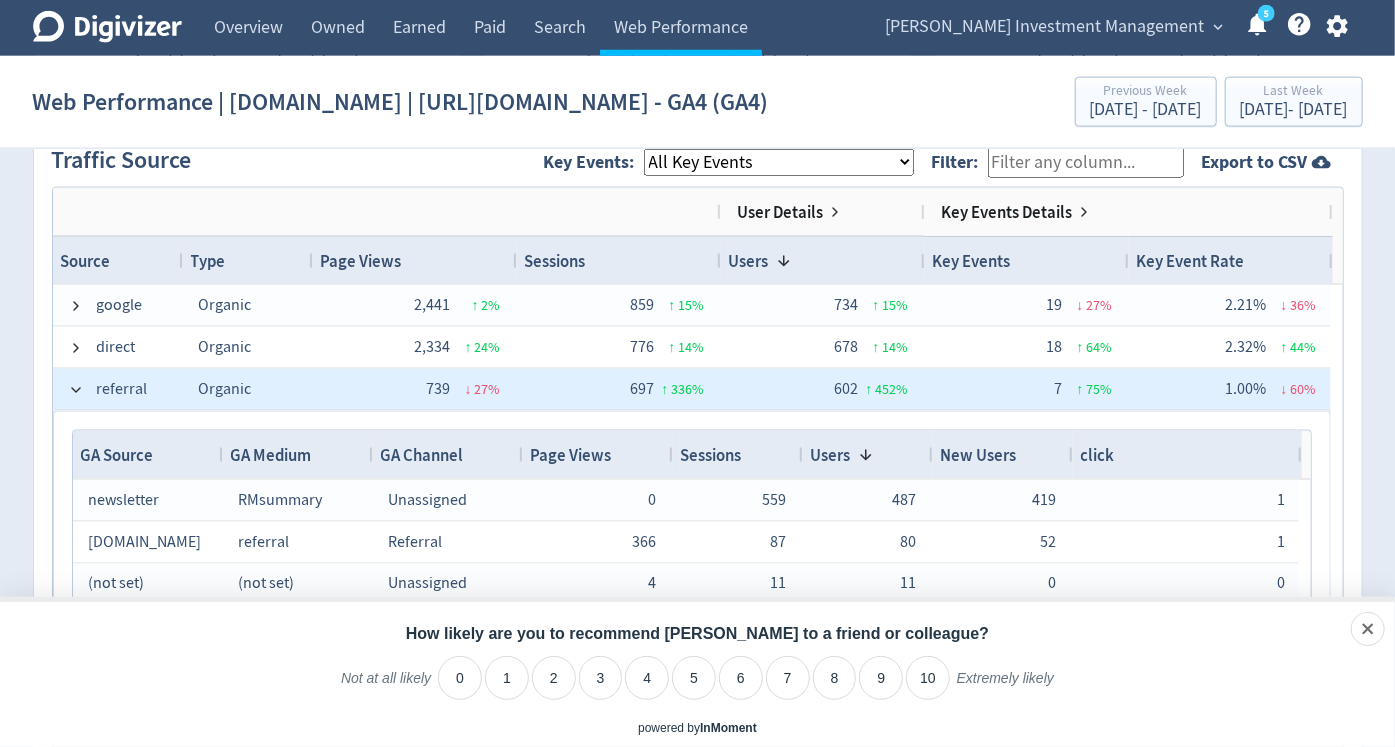 scroll, scrollTop: 219, scrollLeft: 0, axis: vertical 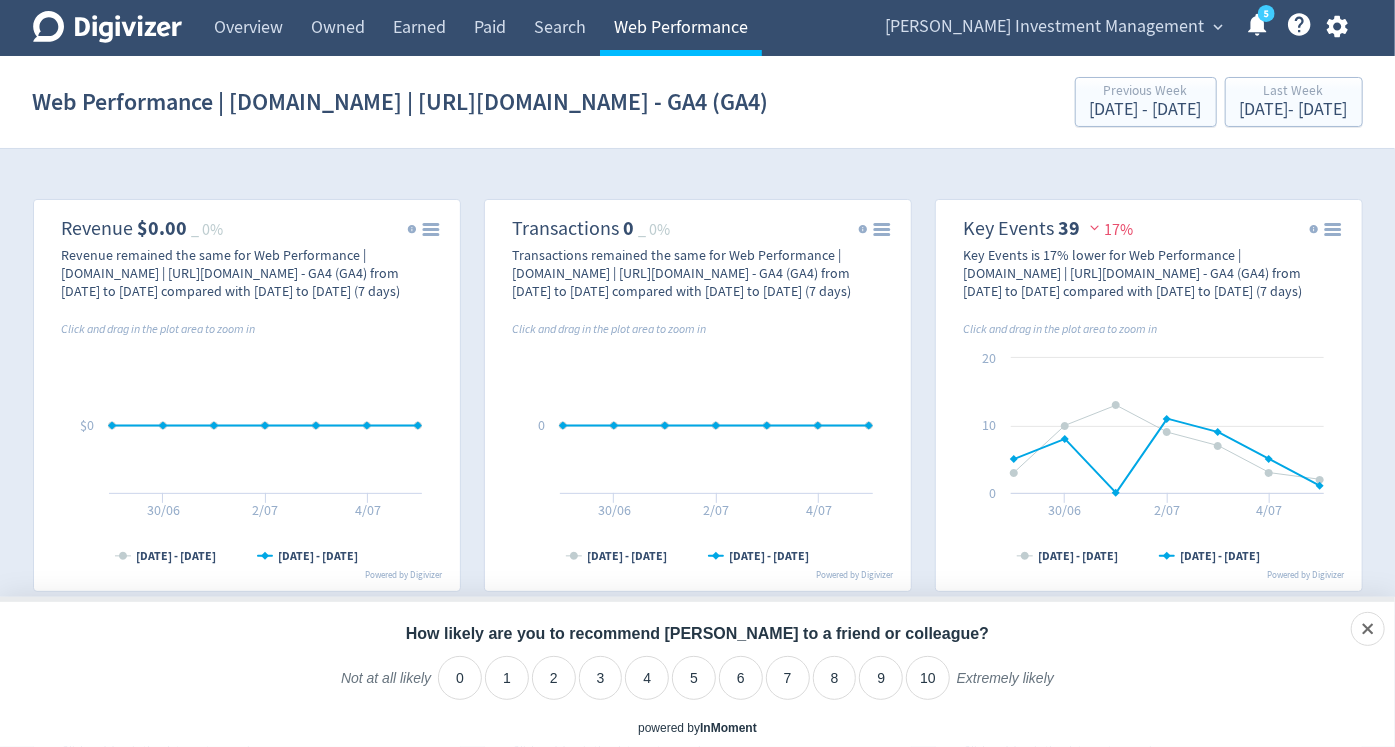 click on "Web Performance" at bounding box center (681, 28) 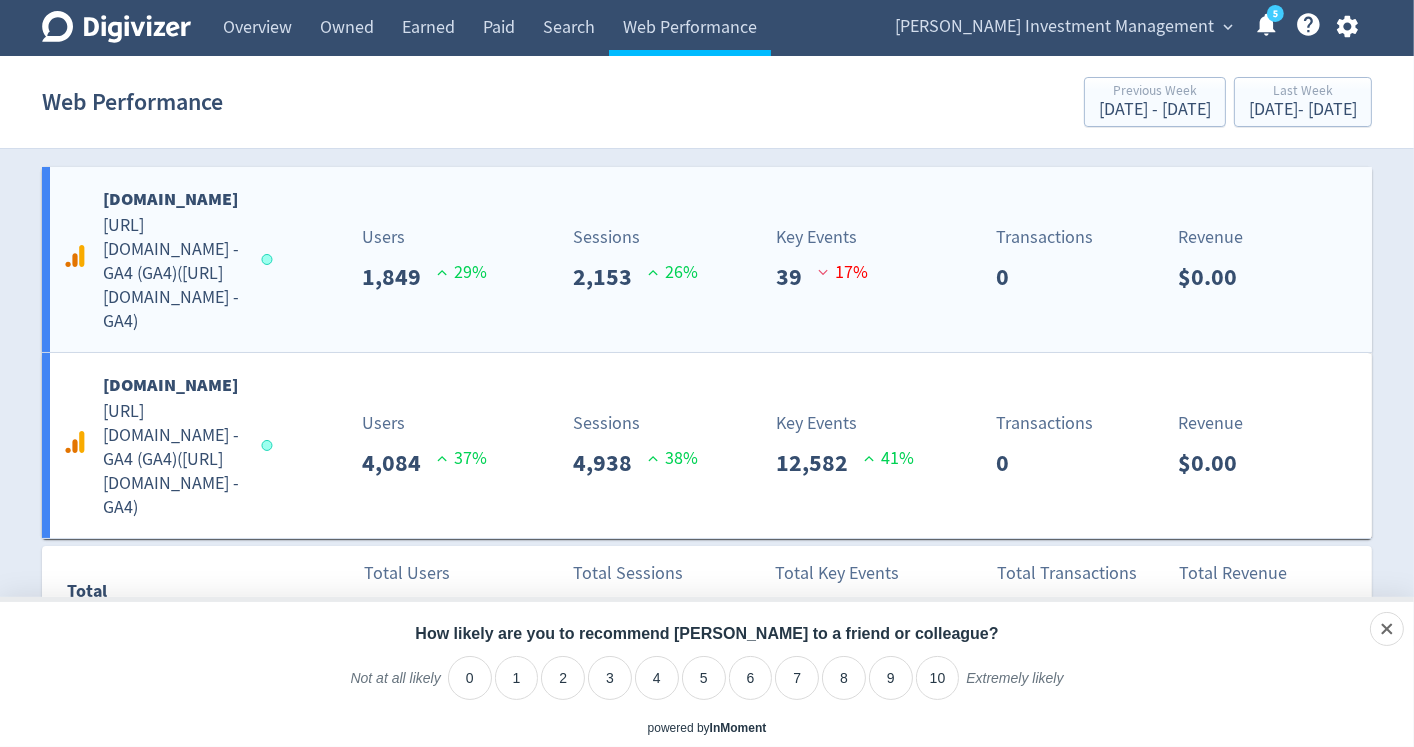 click on "Key Events 39   17 %" at bounding box center [821, 259] 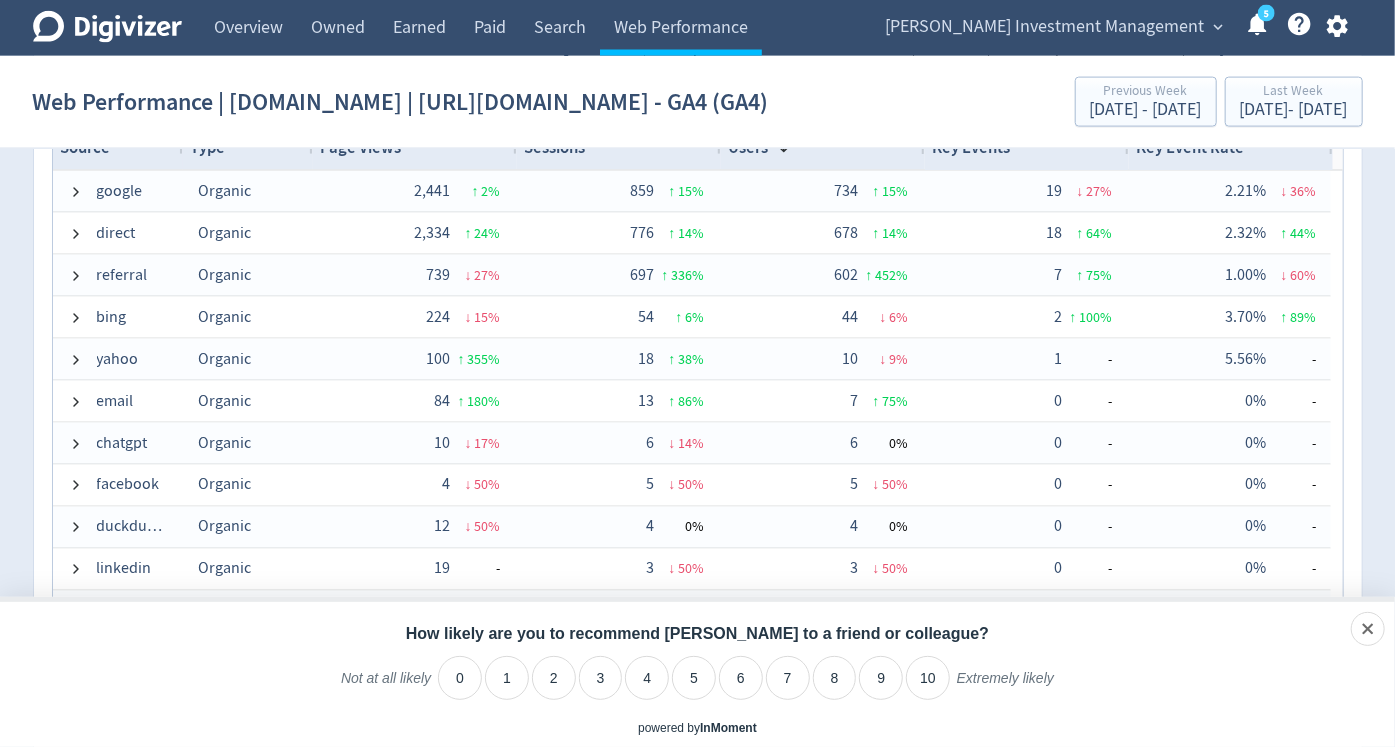 scroll, scrollTop: 1584, scrollLeft: 0, axis: vertical 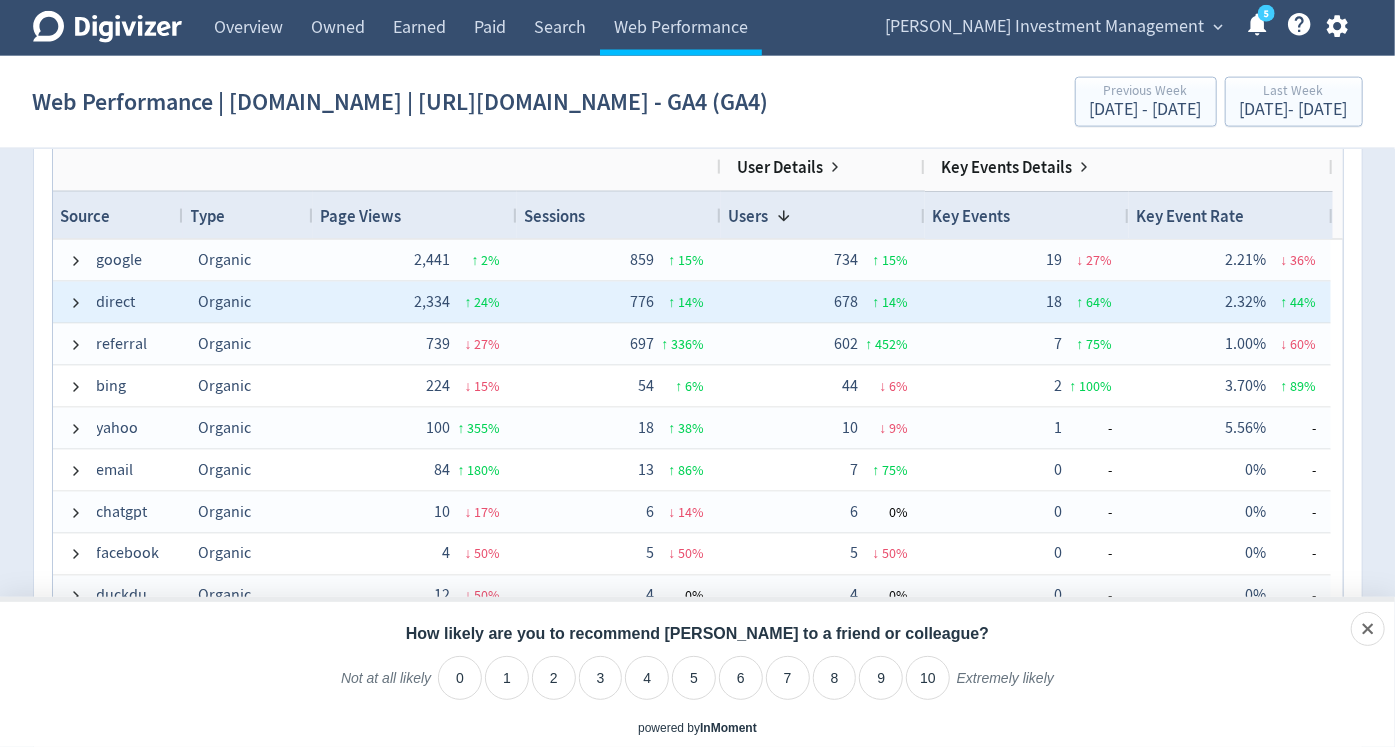click on "direct" at bounding box center [116, 302] 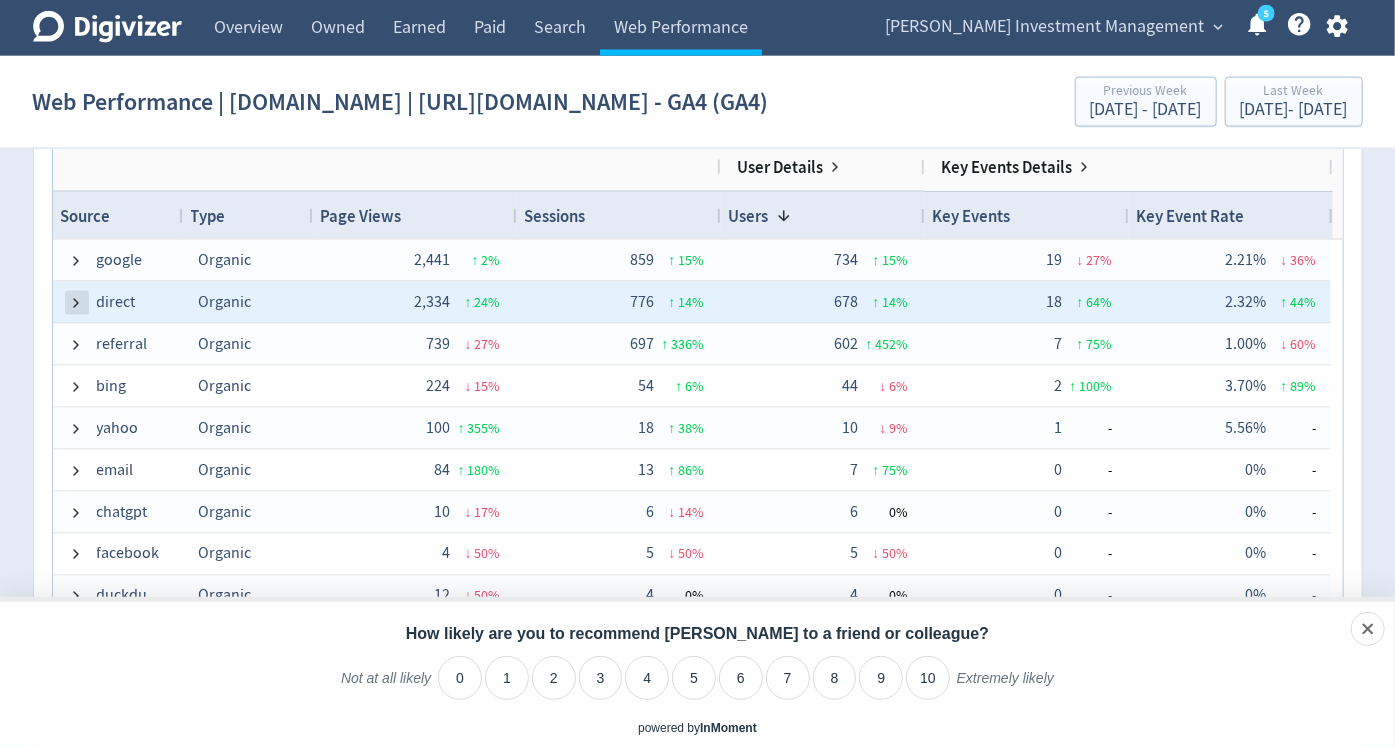 click at bounding box center (77, 303) 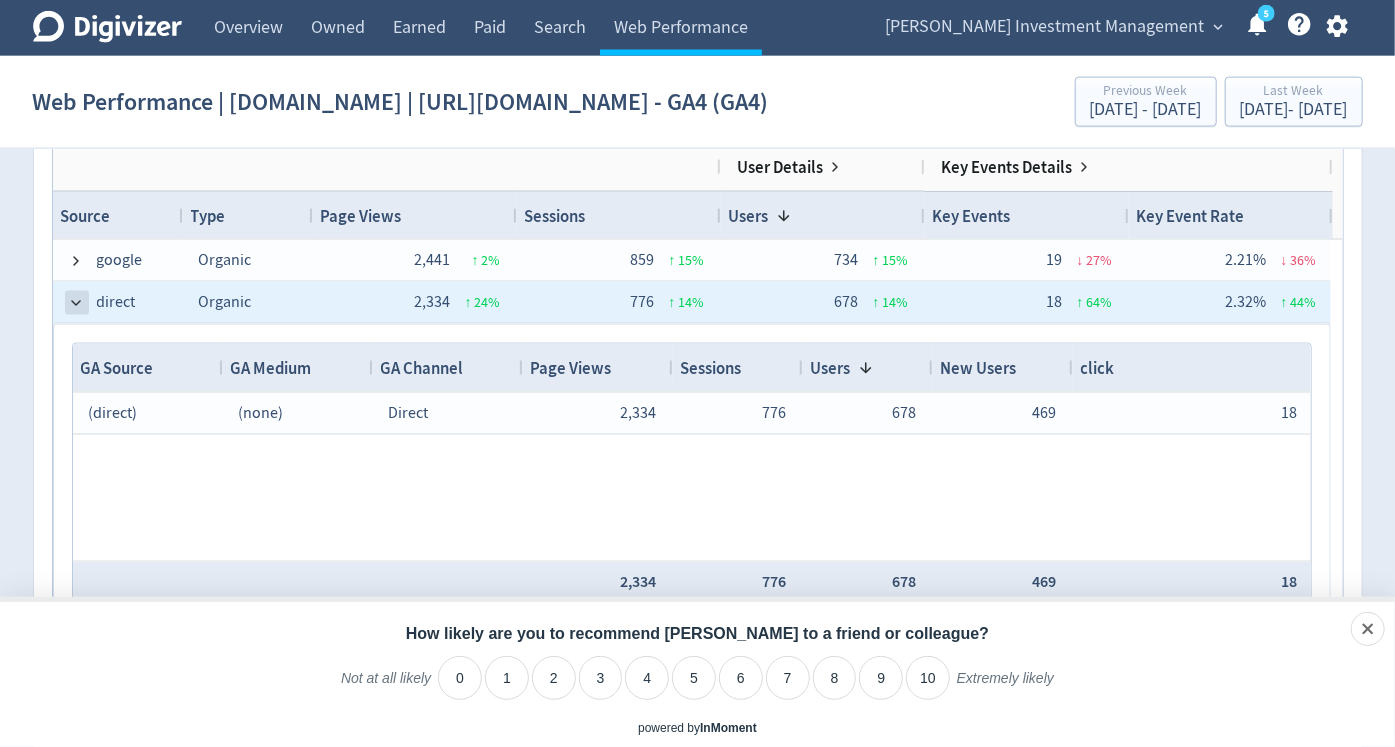 click at bounding box center (77, 303) 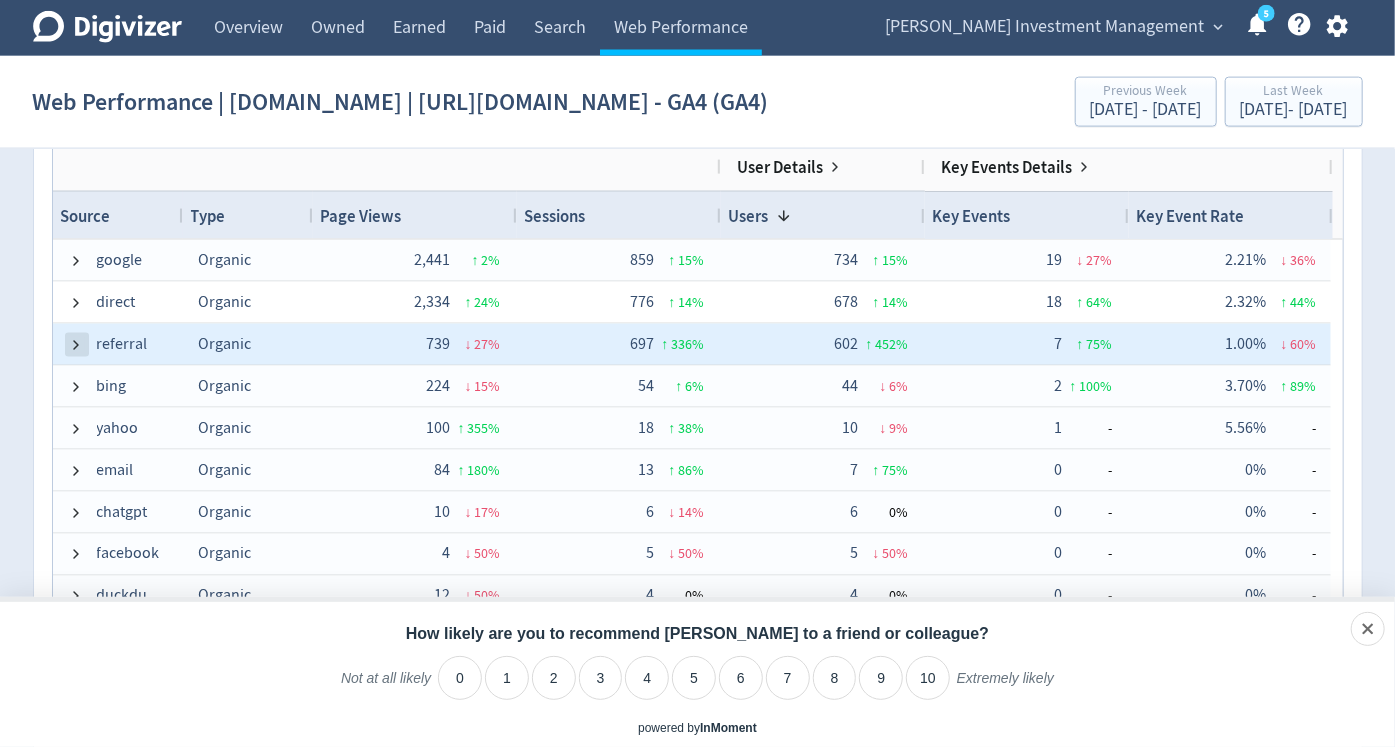 click at bounding box center (77, 345) 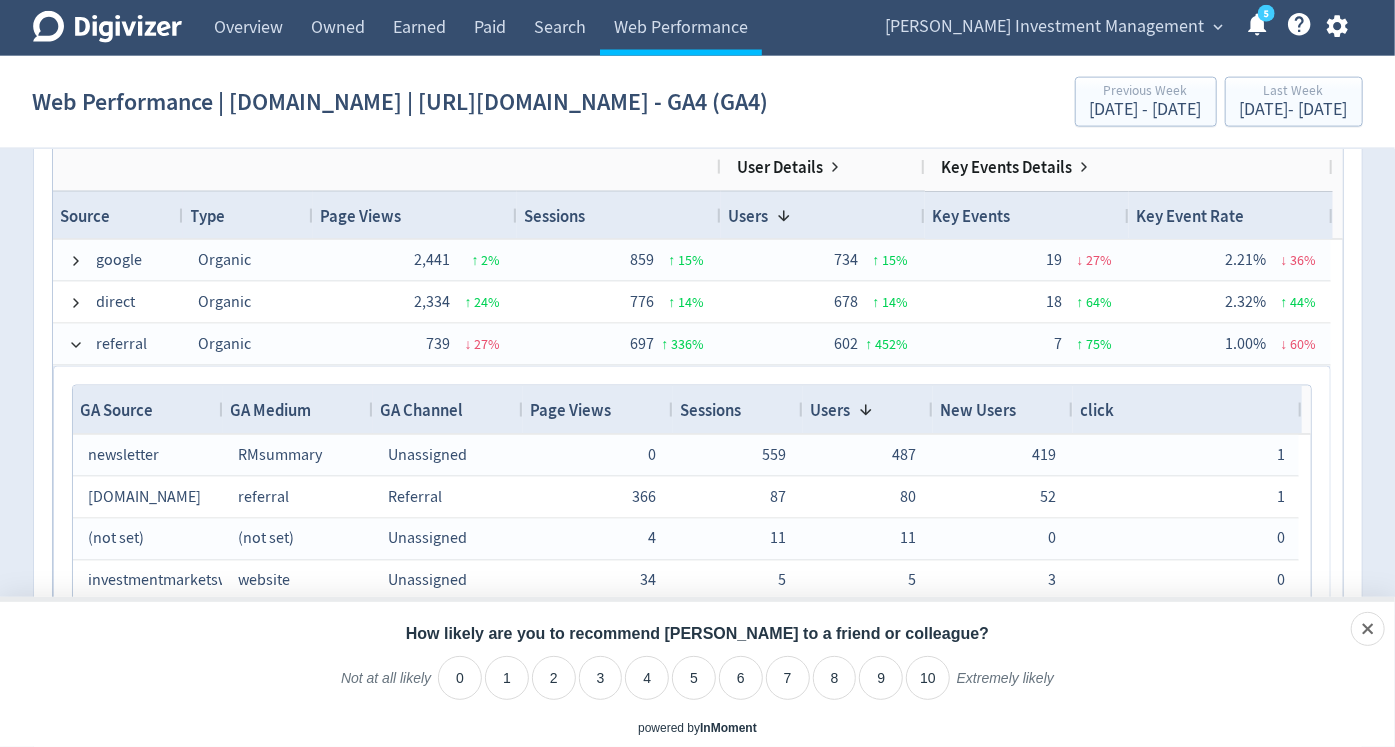 scroll, scrollTop: 41, scrollLeft: 0, axis: vertical 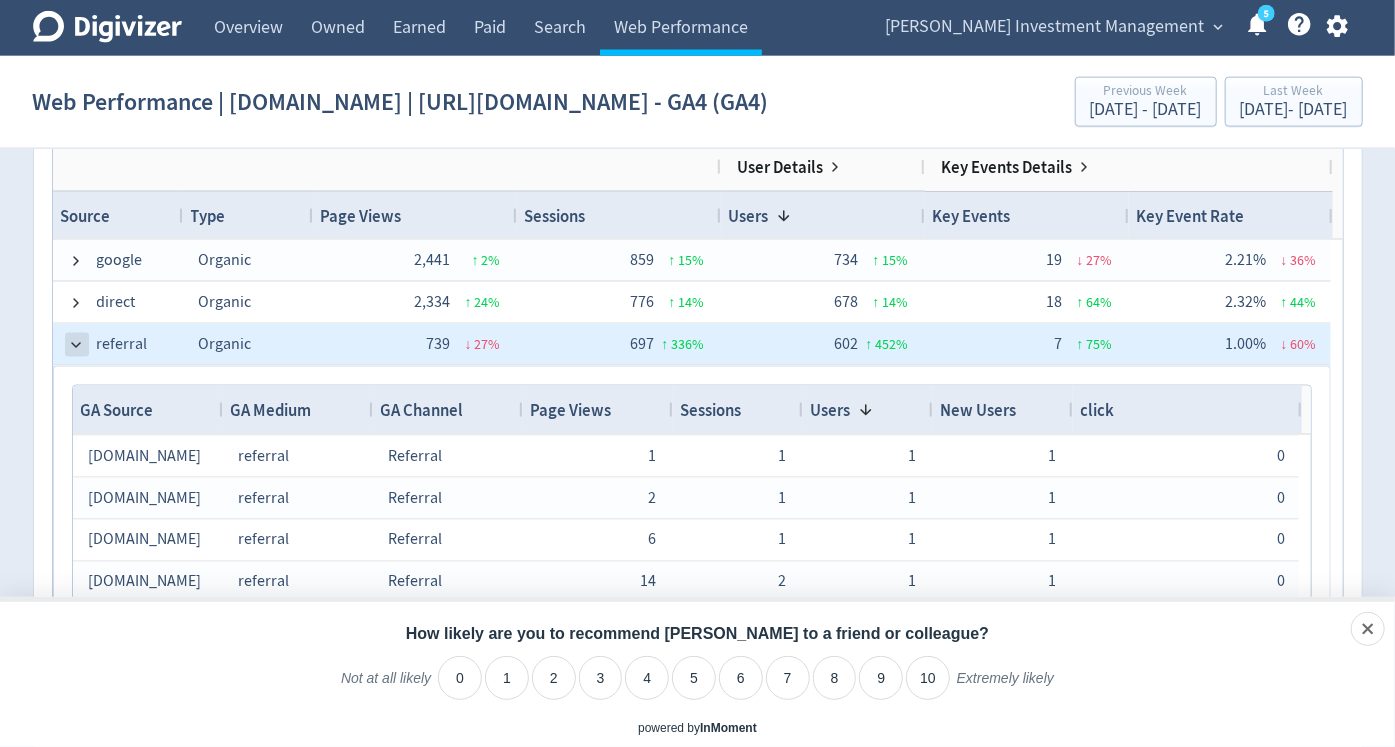 click at bounding box center [77, 345] 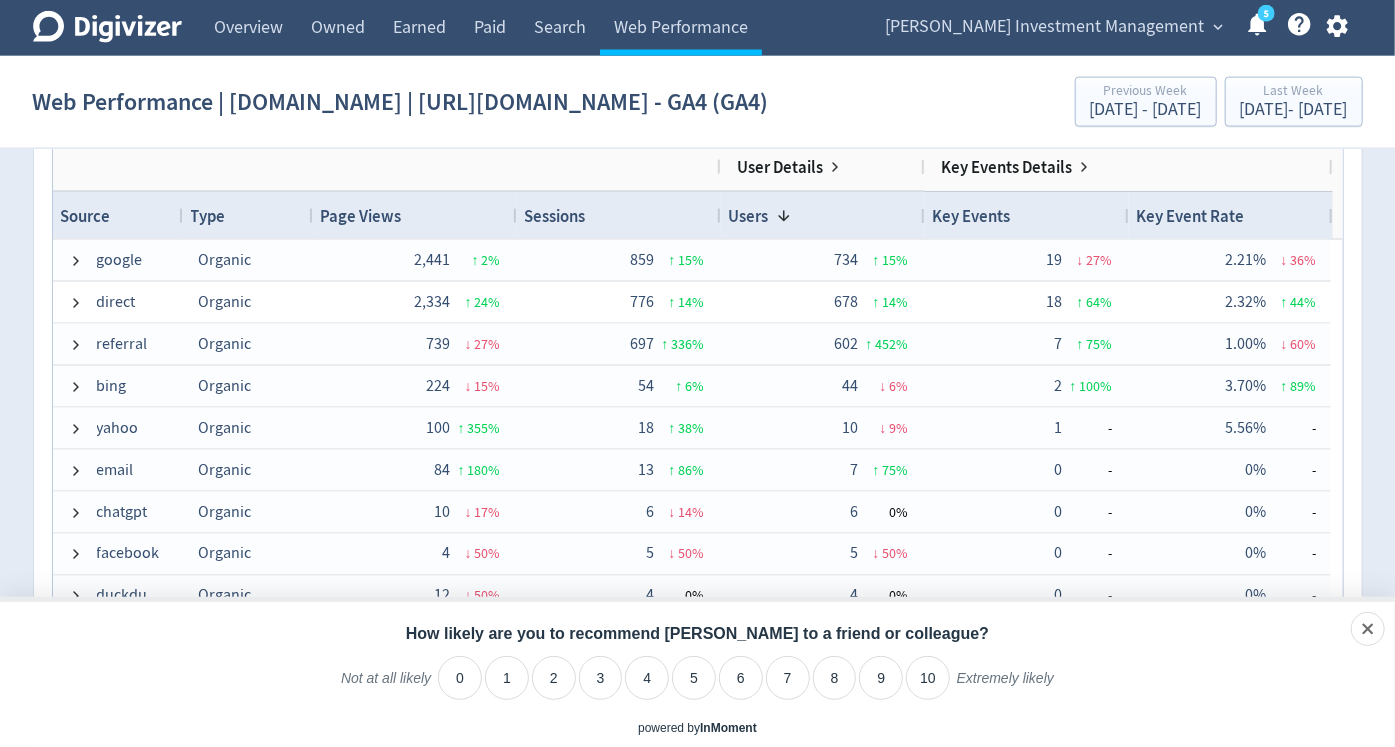 scroll, scrollTop: 226, scrollLeft: 0, axis: vertical 